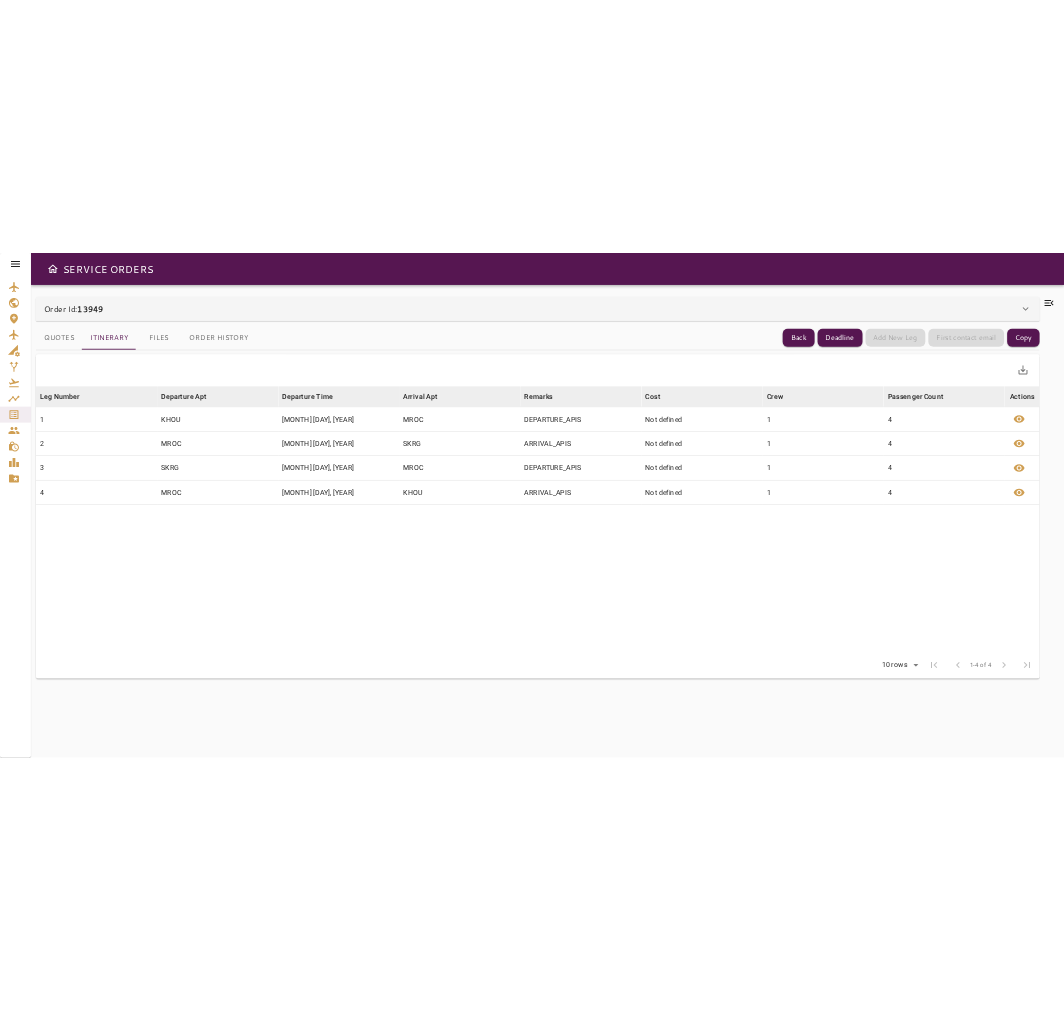 scroll, scrollTop: 0, scrollLeft: 0, axis: both 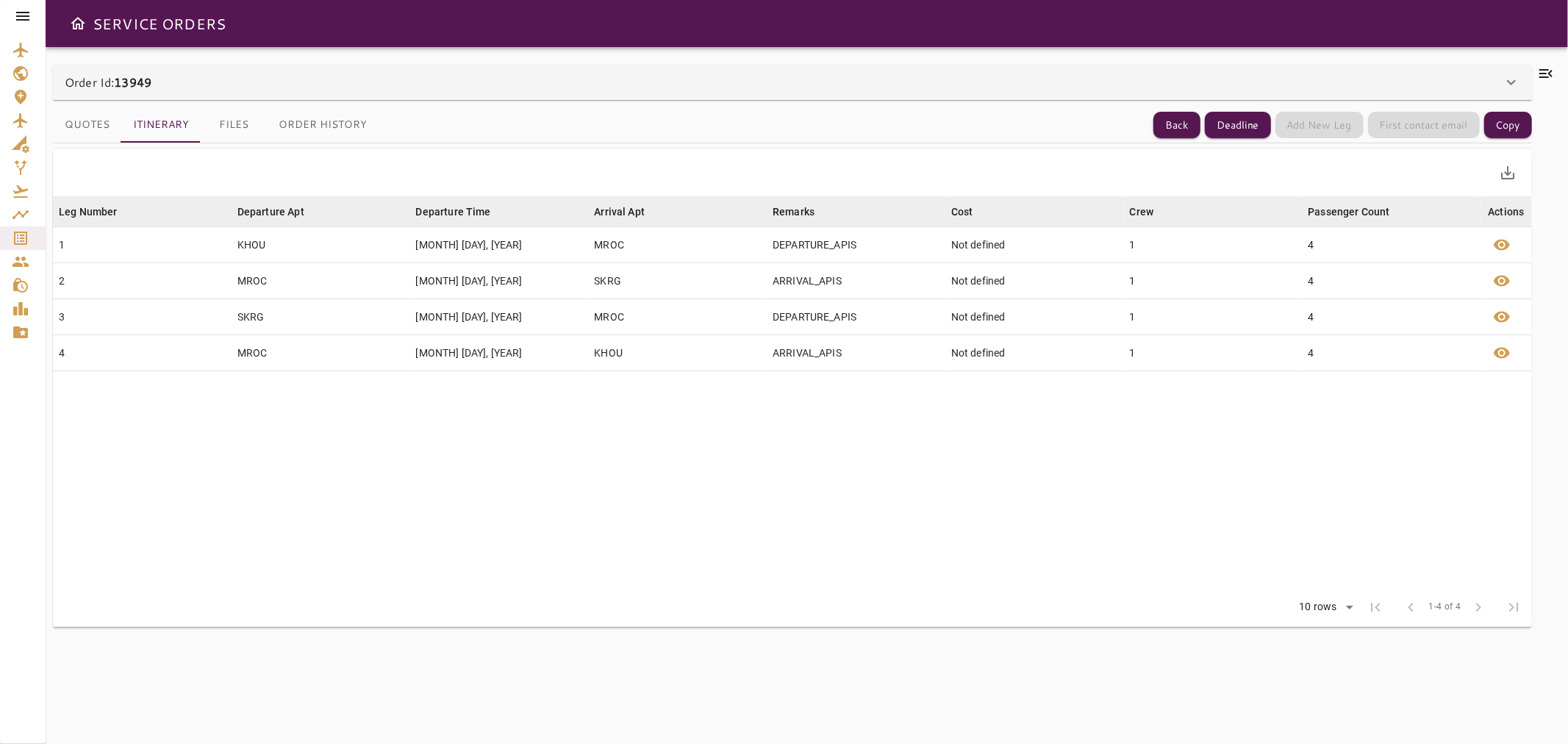 click at bounding box center [23, 16] 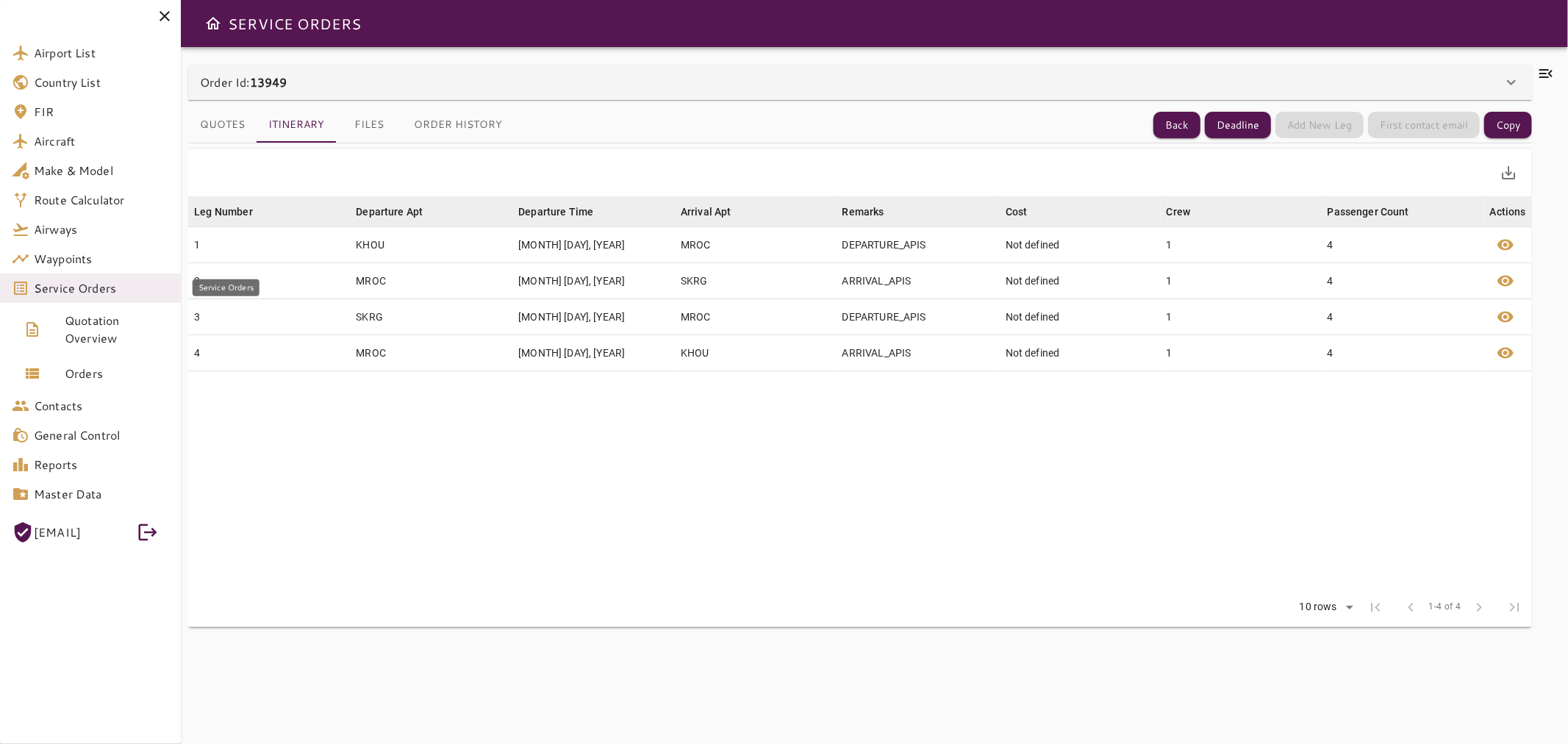 click on "Service Orders" at bounding box center (101, 288) 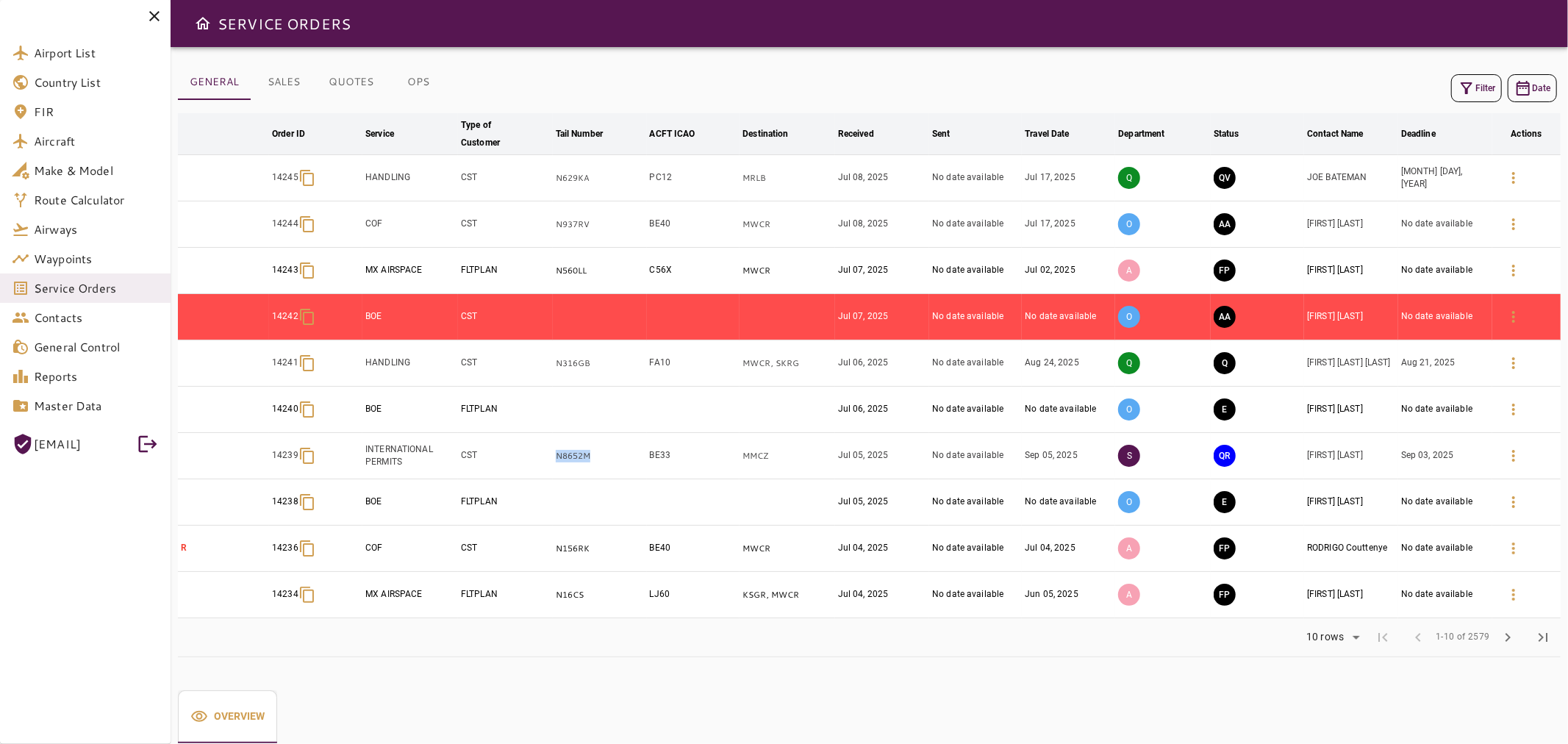 drag, startPoint x: 589, startPoint y: 457, endPoint x: 544, endPoint y: 457, distance: 45 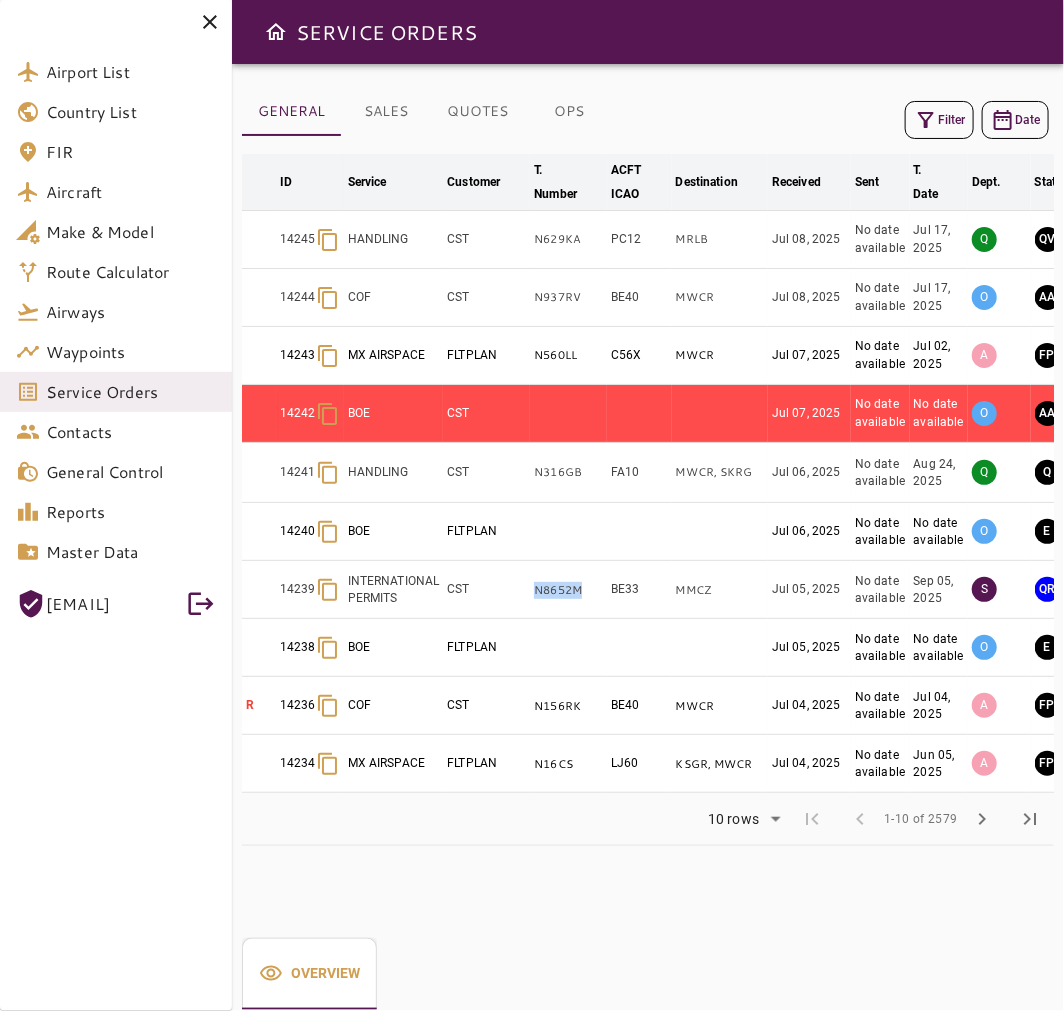 click at bounding box center [210, 22] 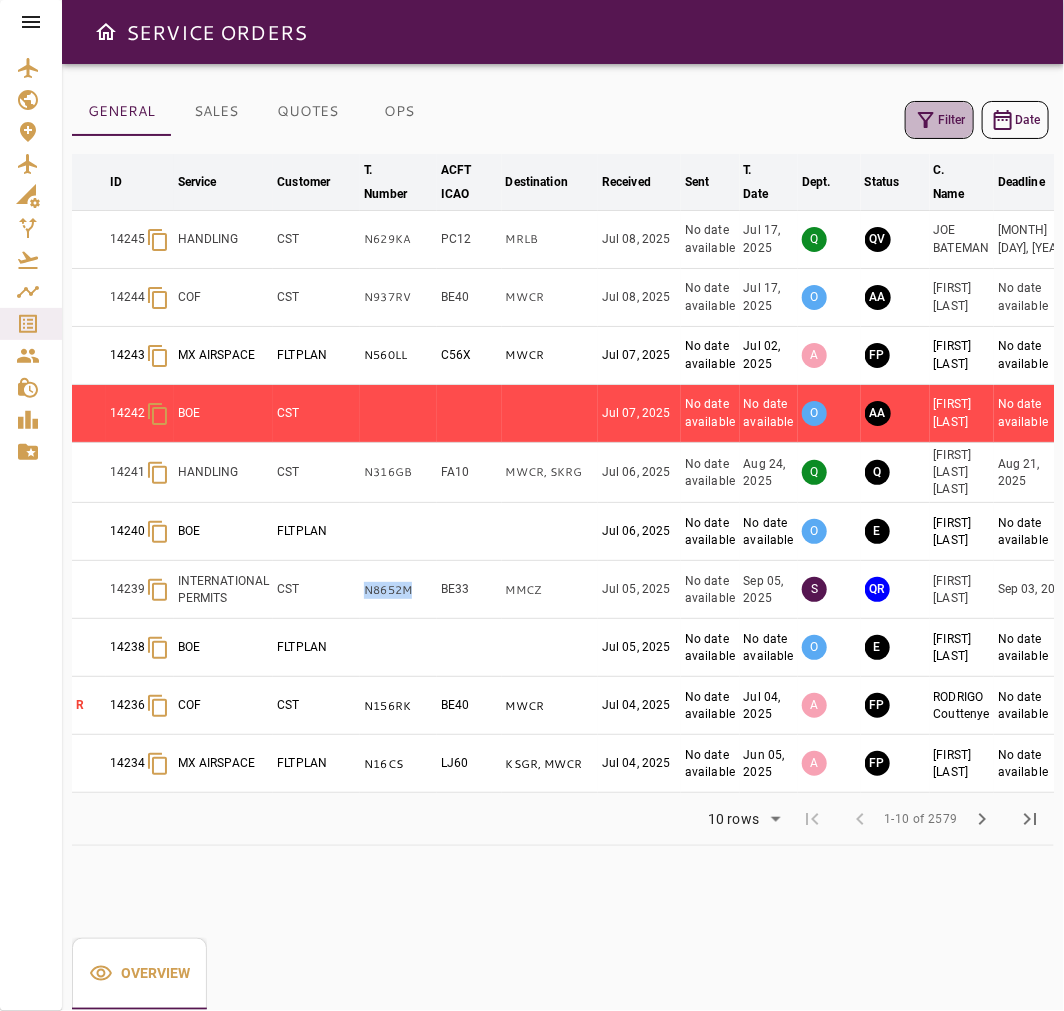 click at bounding box center [926, 120] 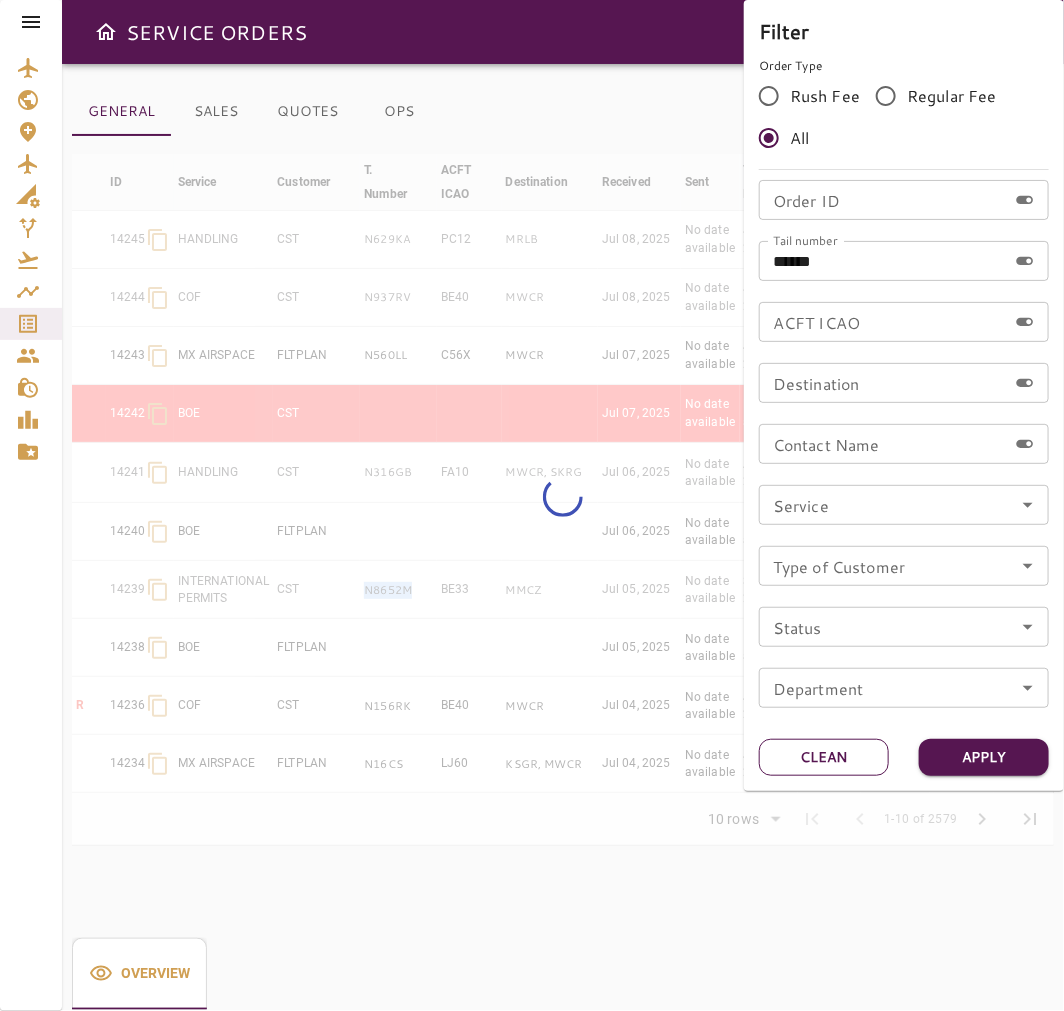 click on "Clean" at bounding box center (824, 757) 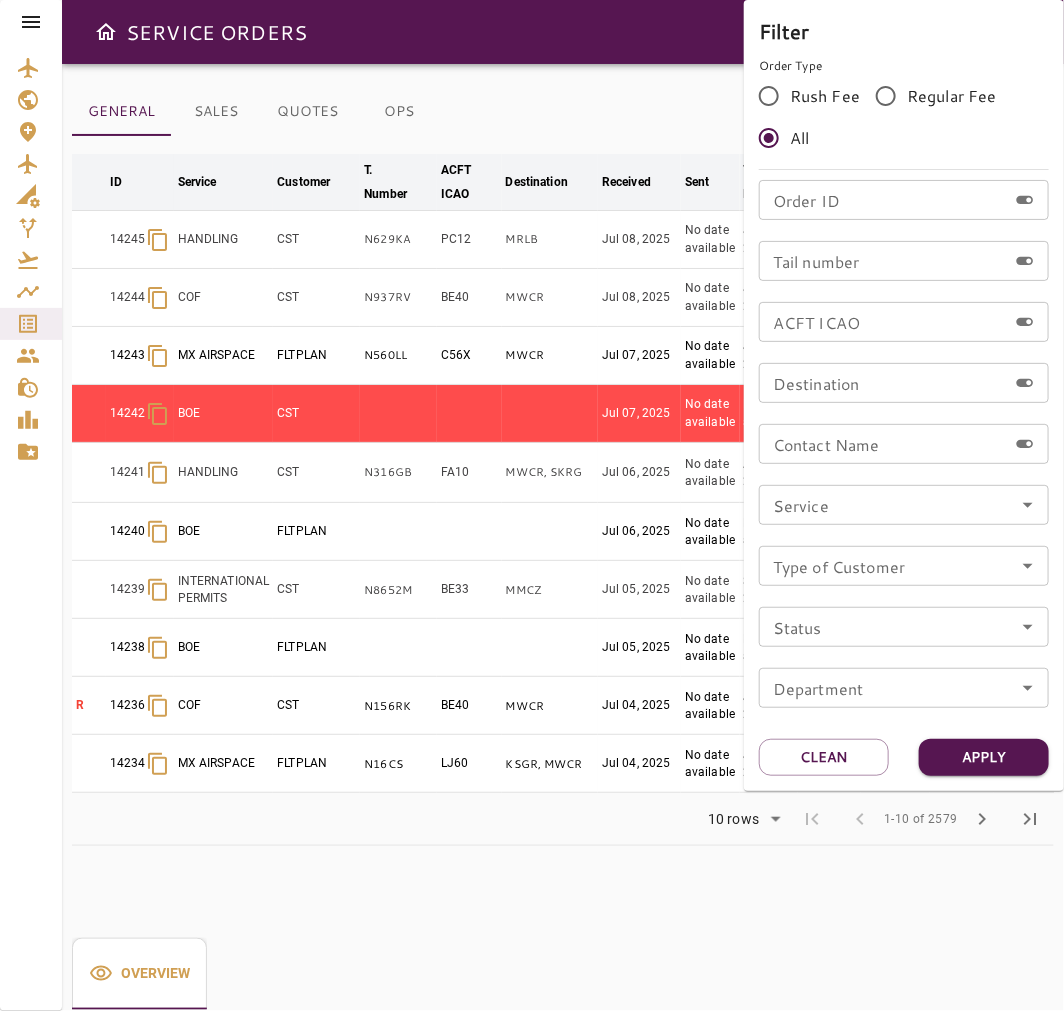 click at bounding box center (532, 505) 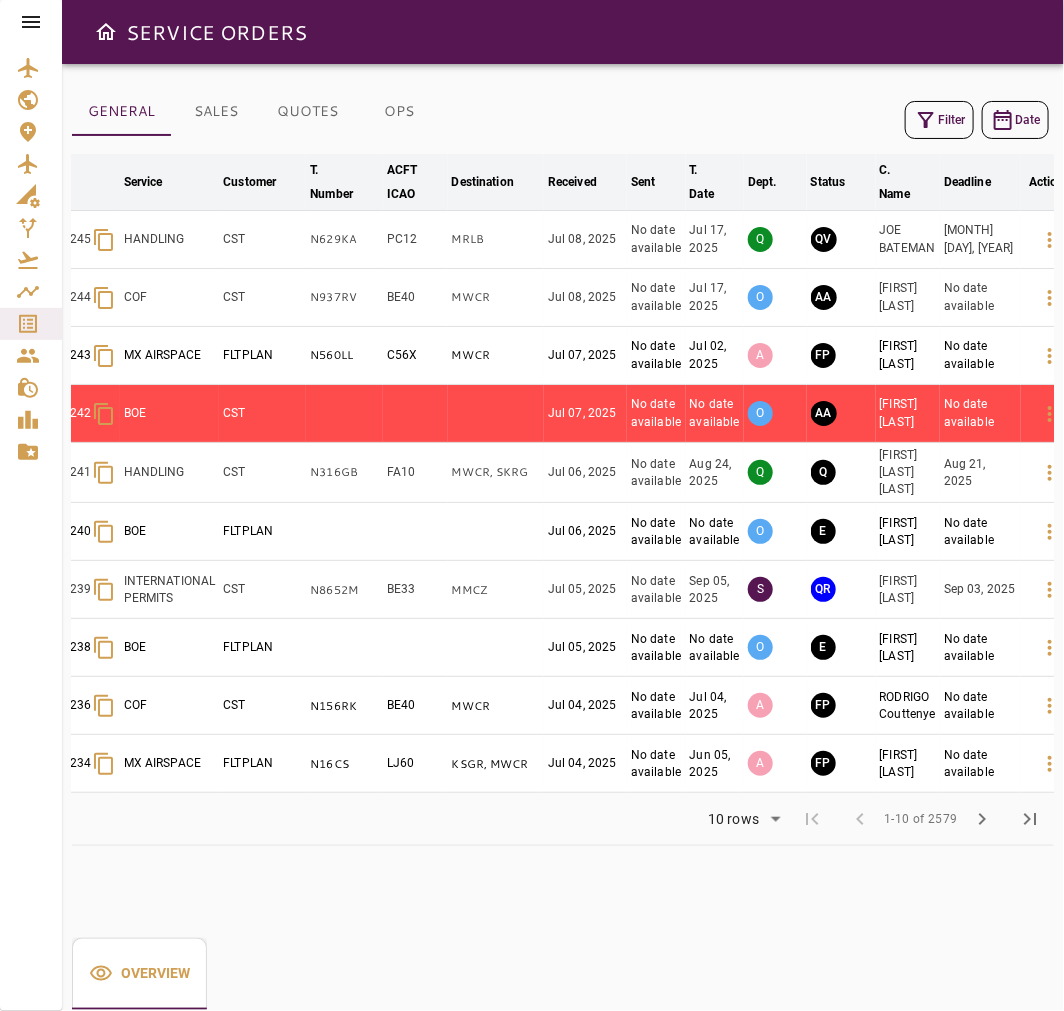 scroll, scrollTop: 0, scrollLeft: 91, axis: horizontal 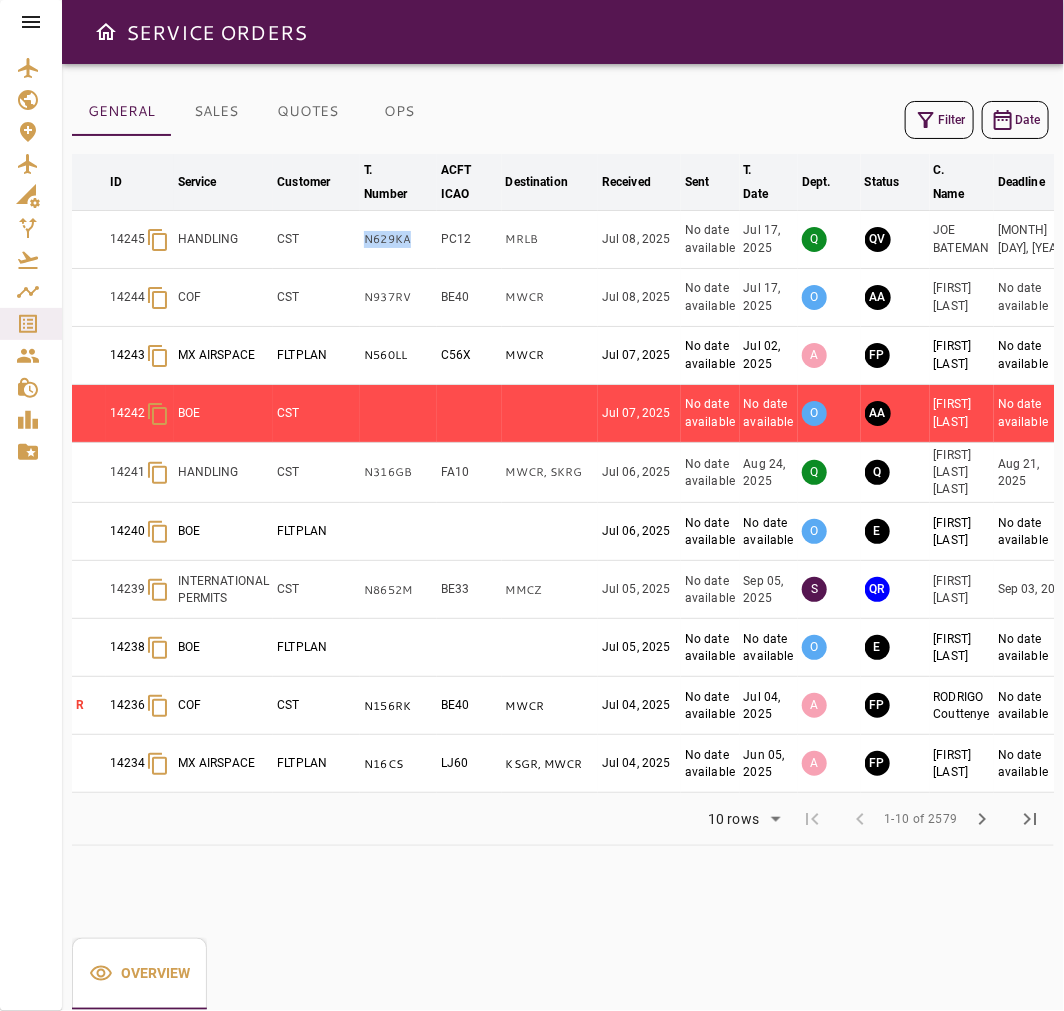 drag, startPoint x: 416, startPoint y: 243, endPoint x: 357, endPoint y: 242, distance: 59.008472 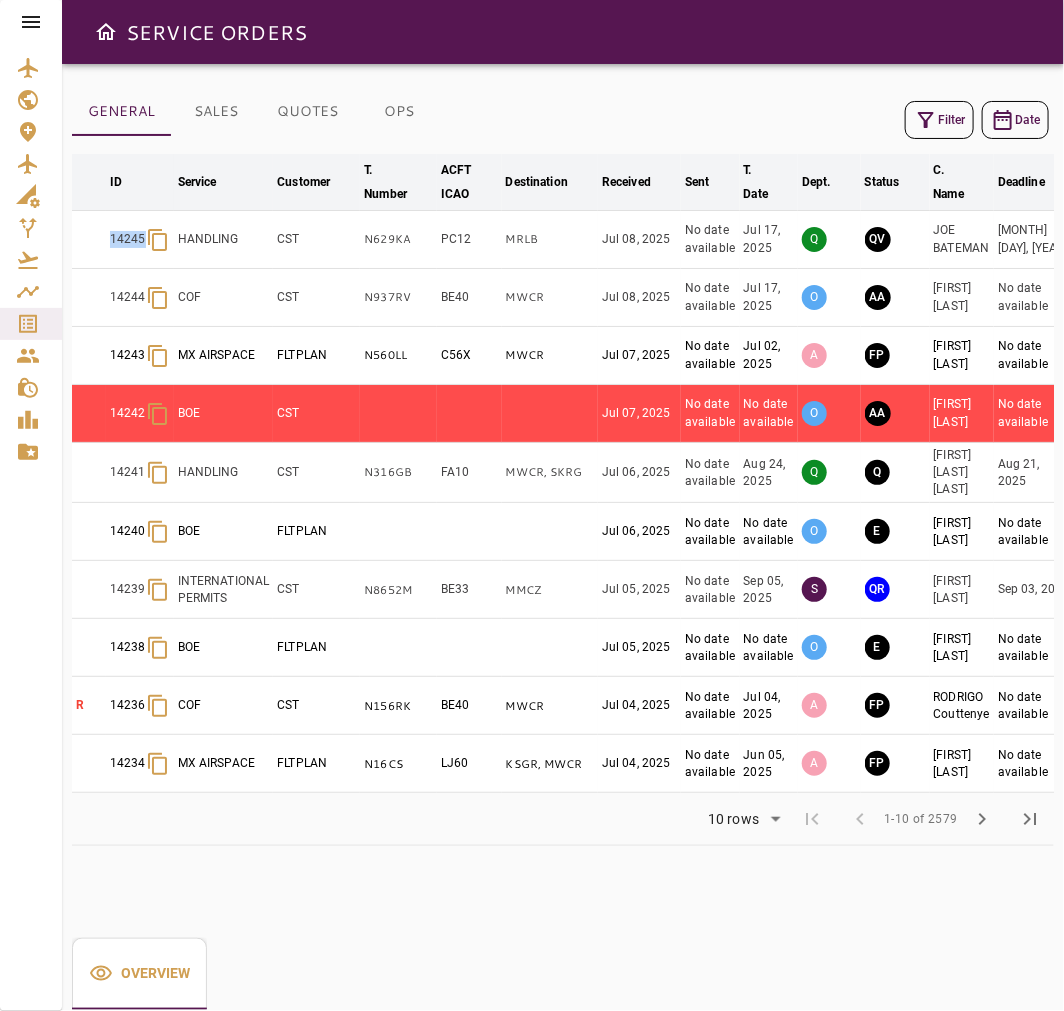 drag, startPoint x: 111, startPoint y: 232, endPoint x: 153, endPoint y: 257, distance: 48.8774 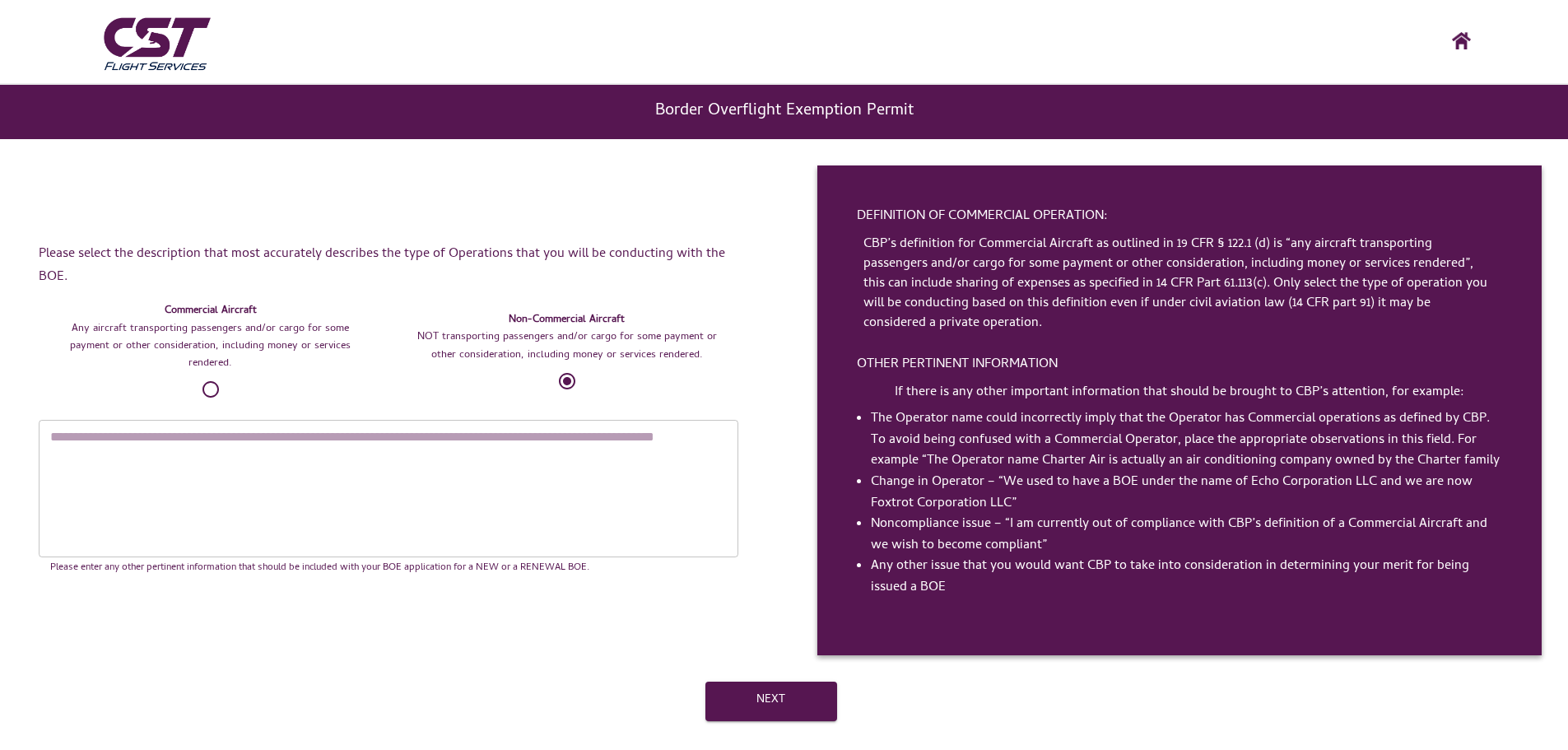 scroll, scrollTop: 0, scrollLeft: 0, axis: both 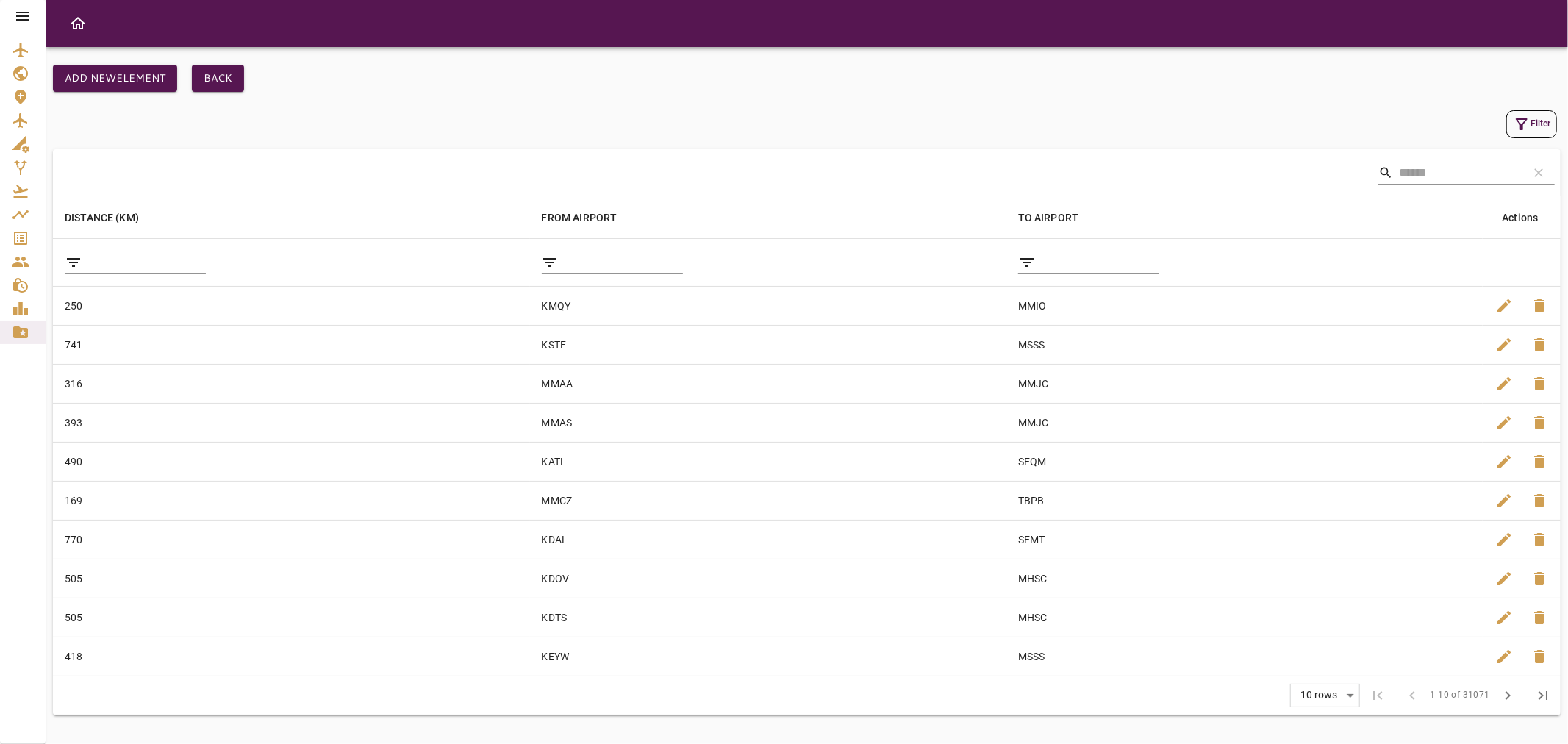 click at bounding box center (23, 16) 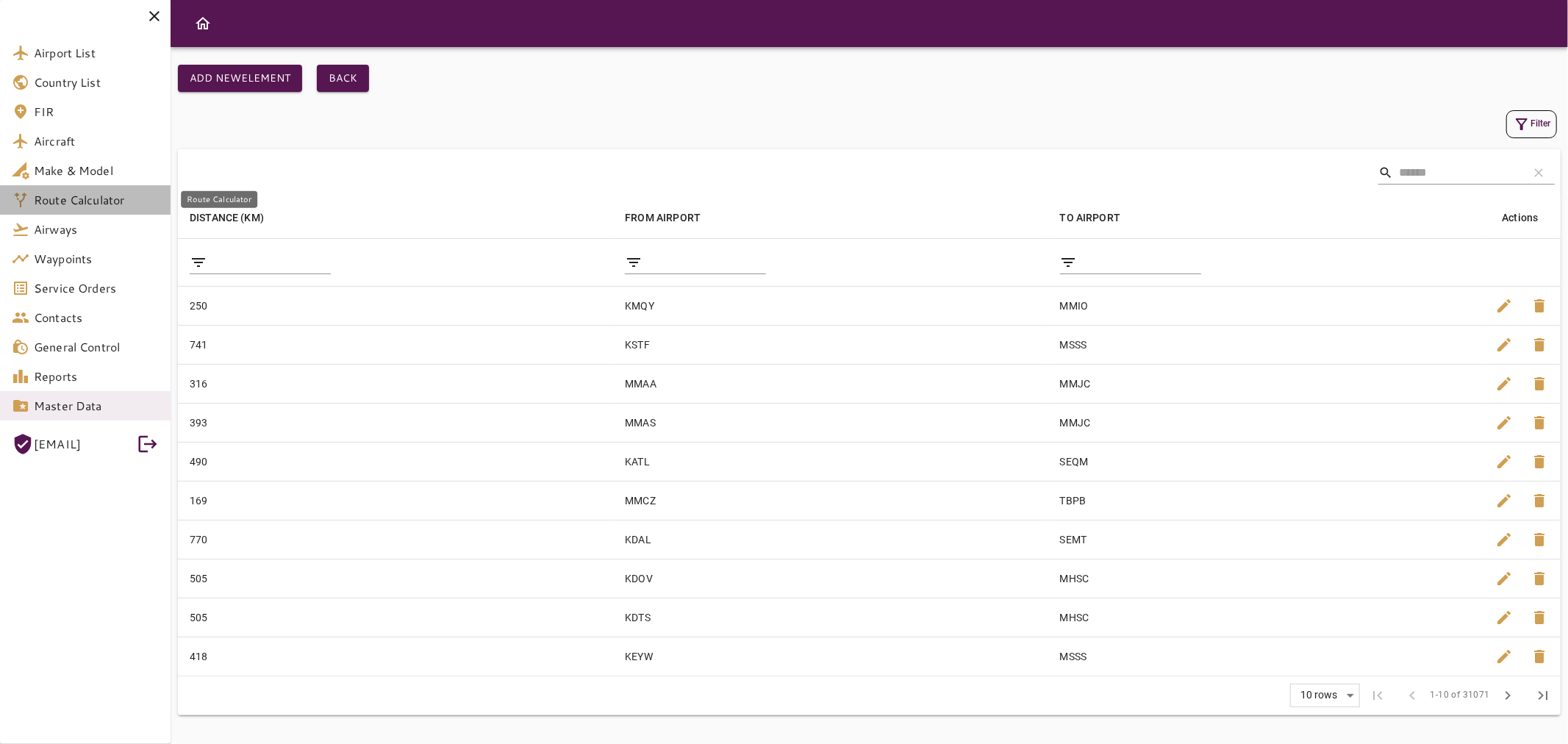 click on "Route Calculator" at bounding box center (96, 200) 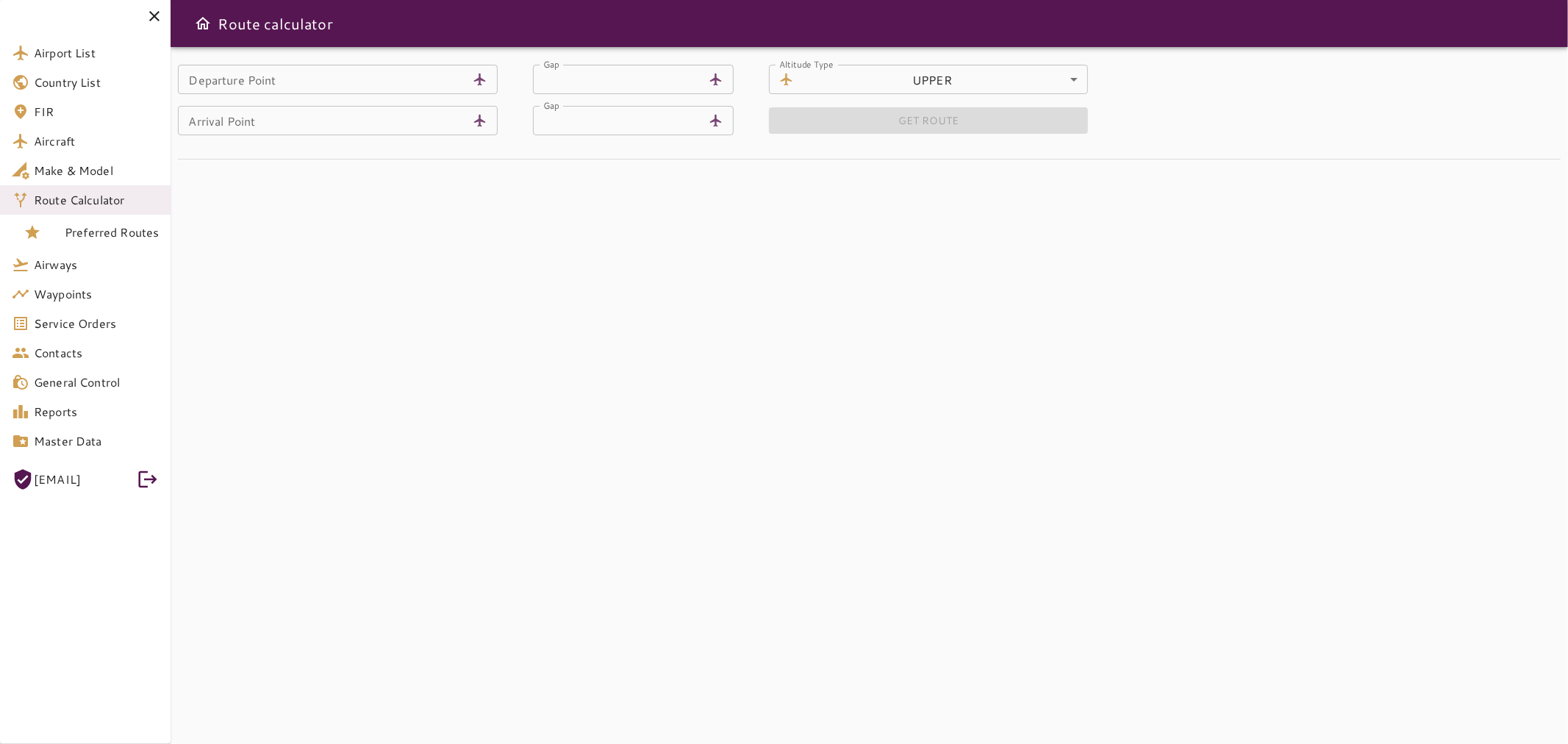 drag, startPoint x: 155, startPoint y: 22, endPoint x: 207, endPoint y: 45, distance: 56.85948 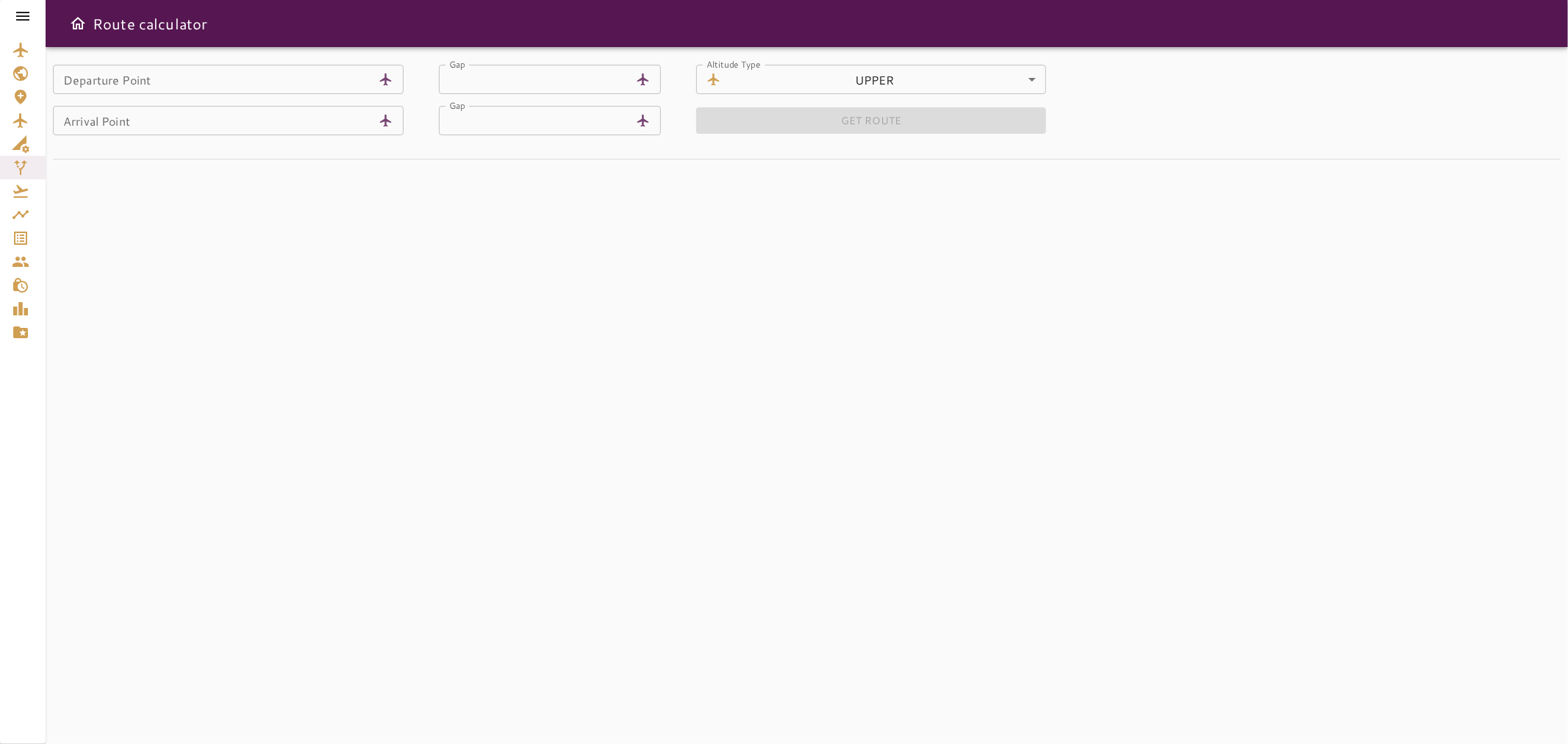 click on "Departure Point" at bounding box center (212, 79) 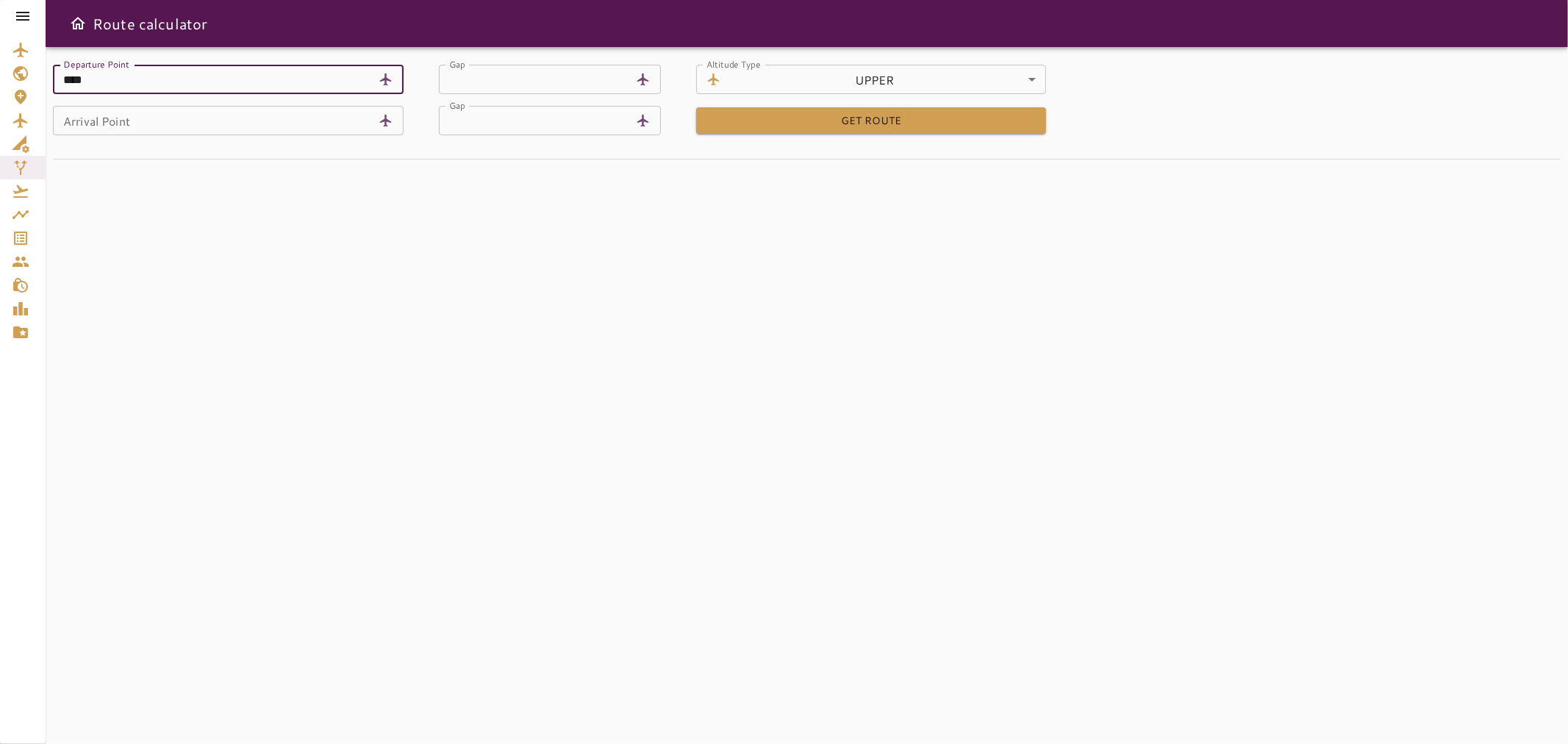 type on "****" 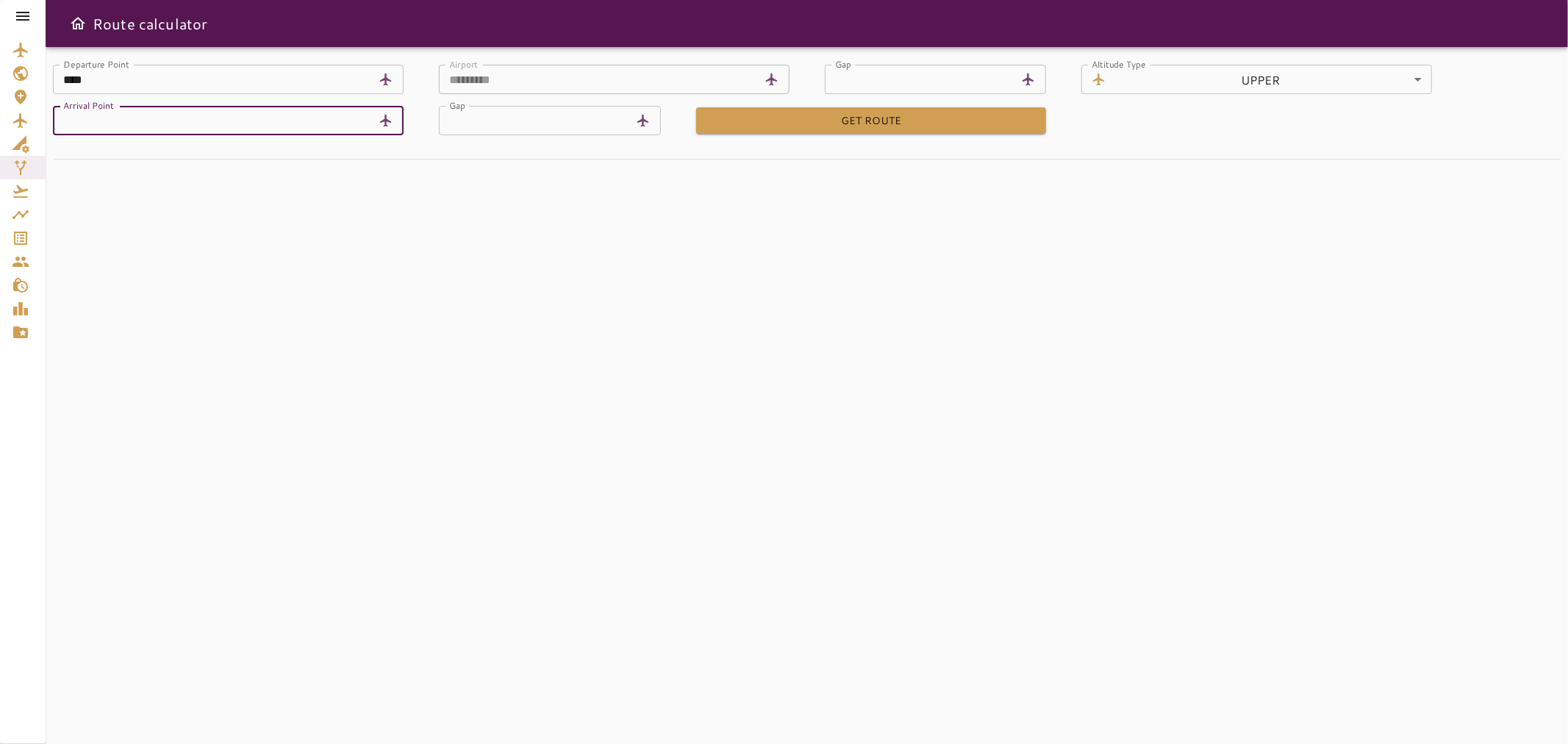 click on "Arrival Point" at bounding box center (212, 121) 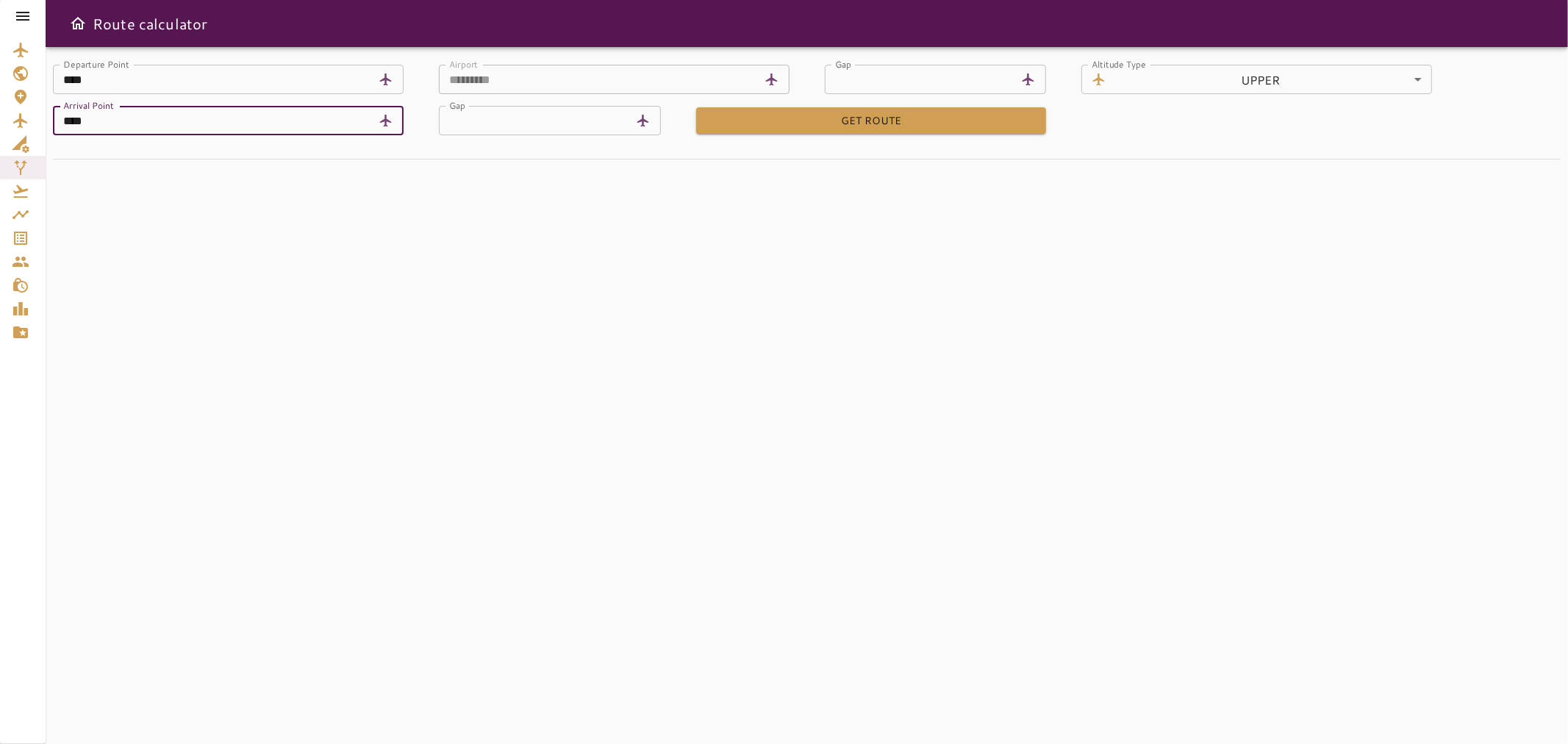 type on "****" 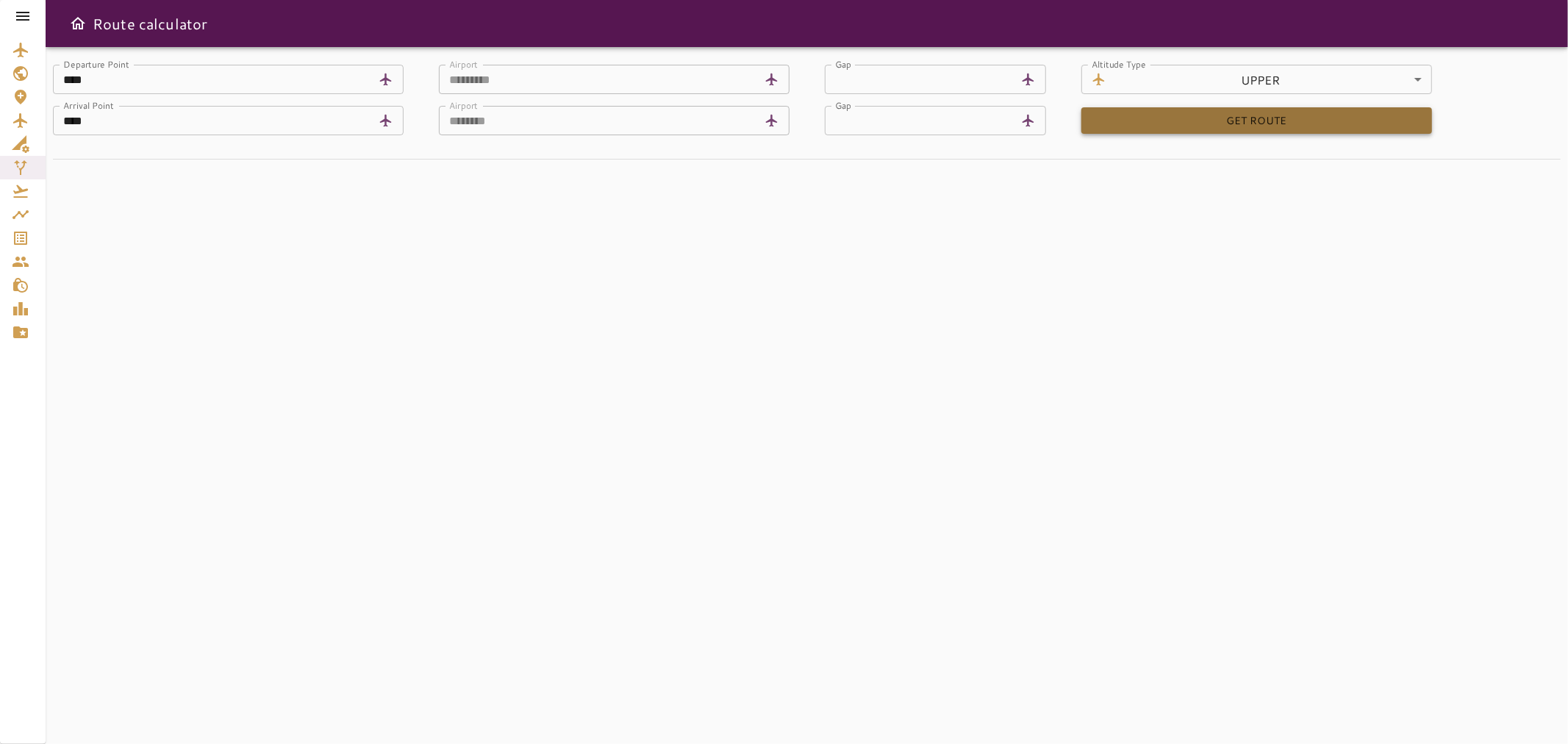 click on "GET ROUTE" at bounding box center [1256, 121] 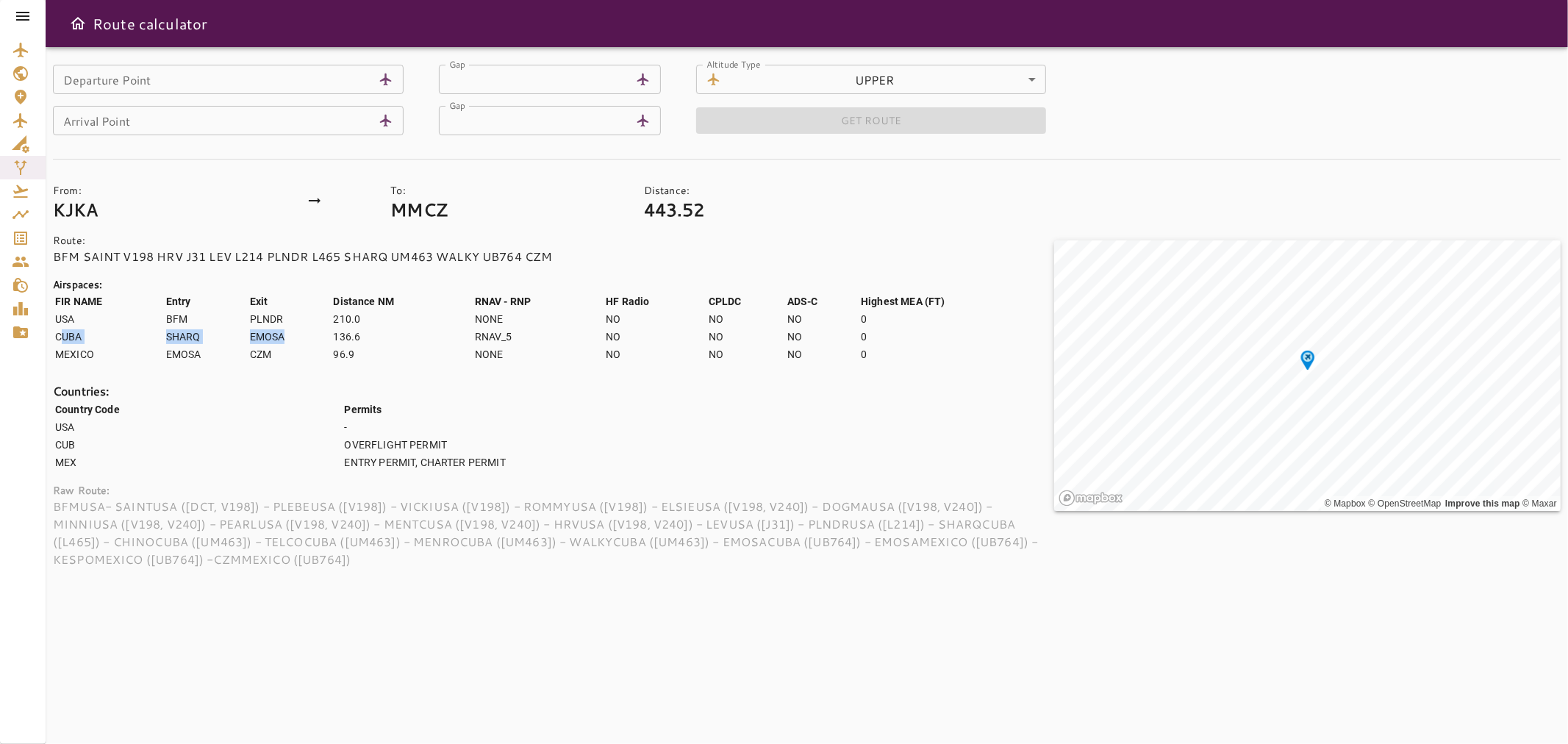 drag, startPoint x: 62, startPoint y: 332, endPoint x: 449, endPoint y: 327, distance: 387.0323 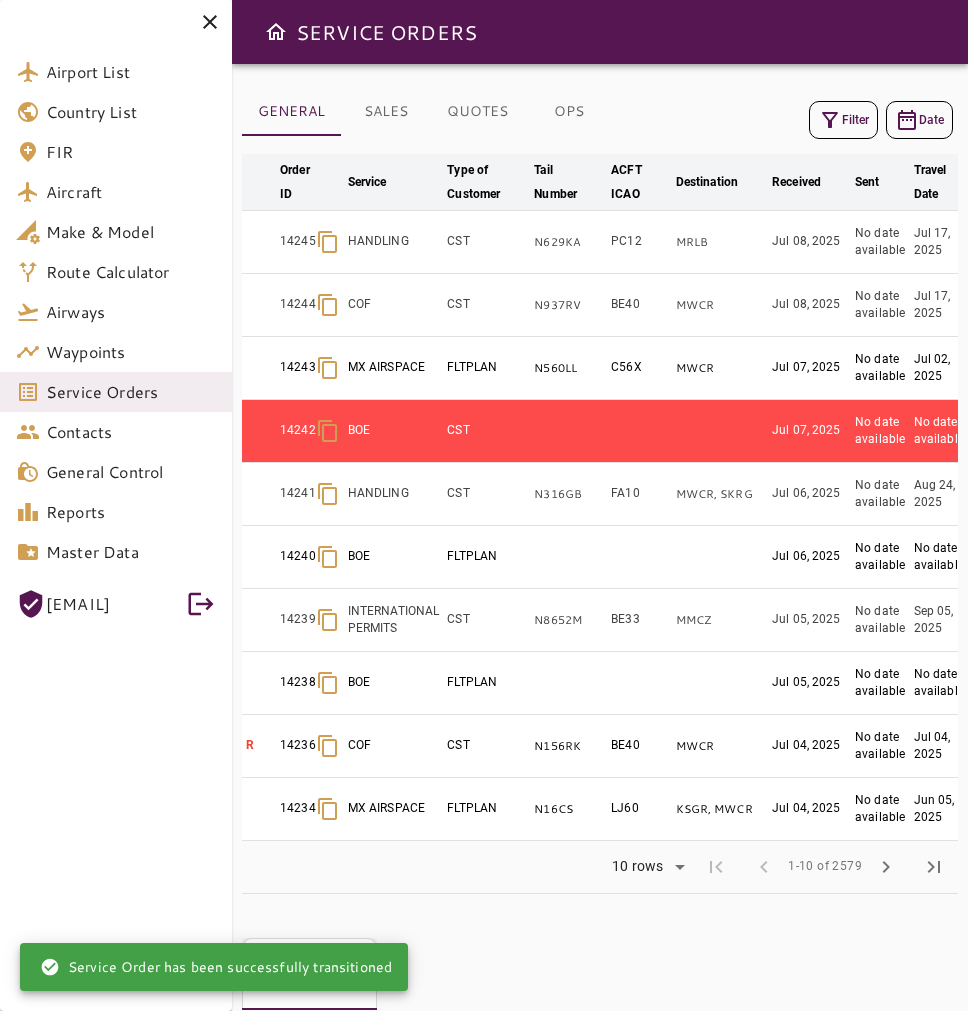 scroll, scrollTop: 0, scrollLeft: 0, axis: both 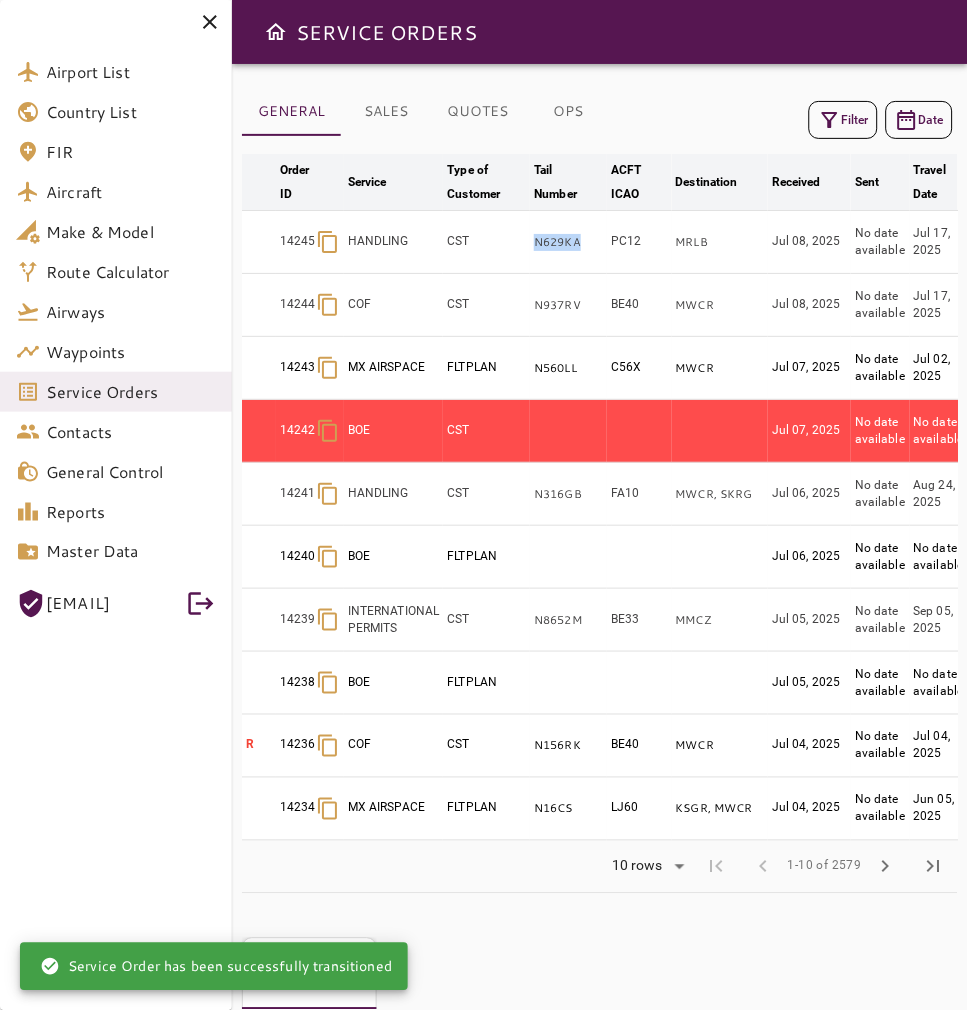 click at bounding box center [830, 120] 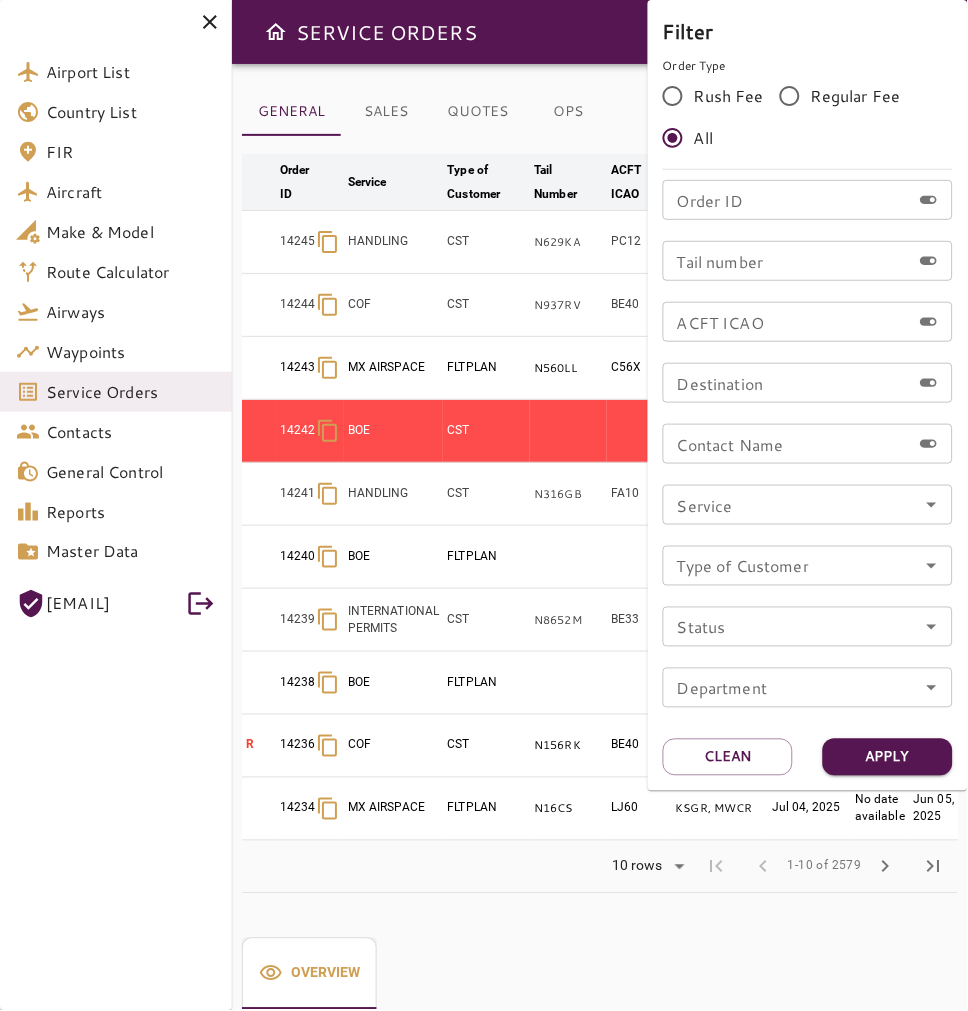 click at bounding box center (484, 505) 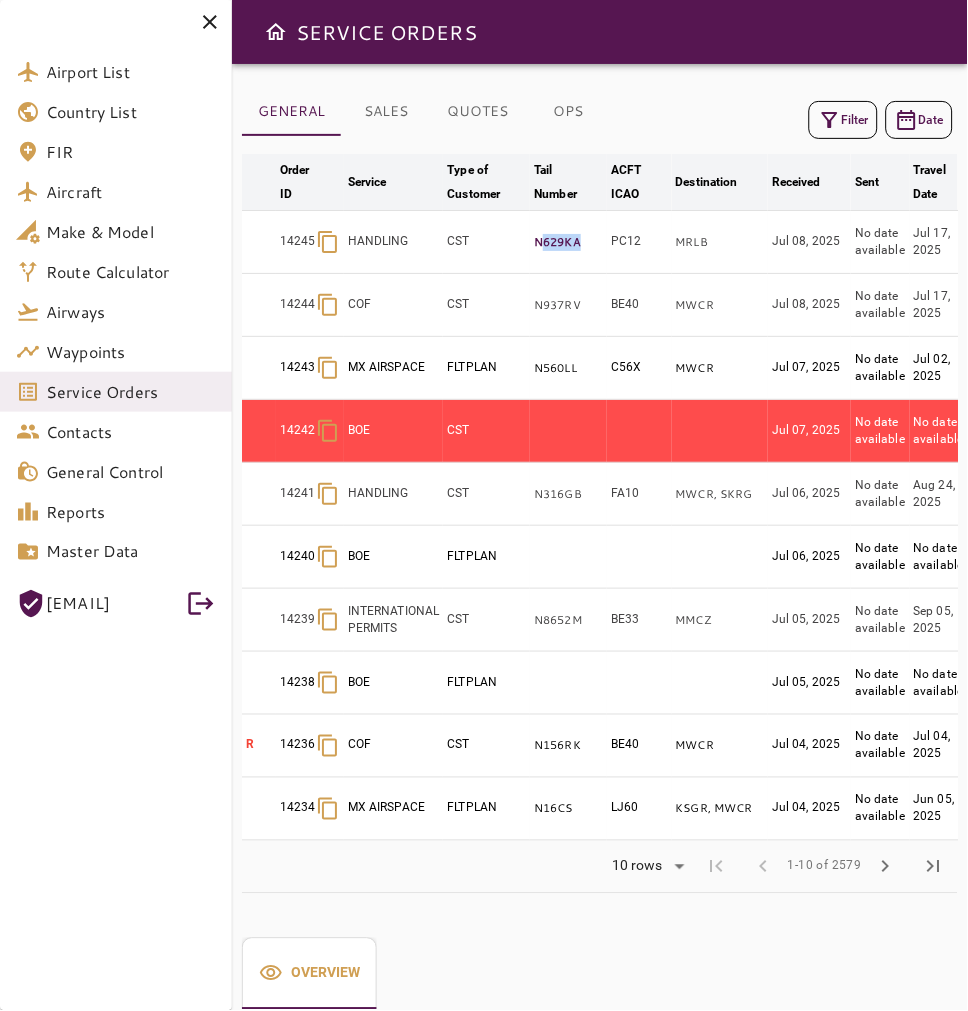 drag, startPoint x: 538, startPoint y: 244, endPoint x: 590, endPoint y: 244, distance: 52 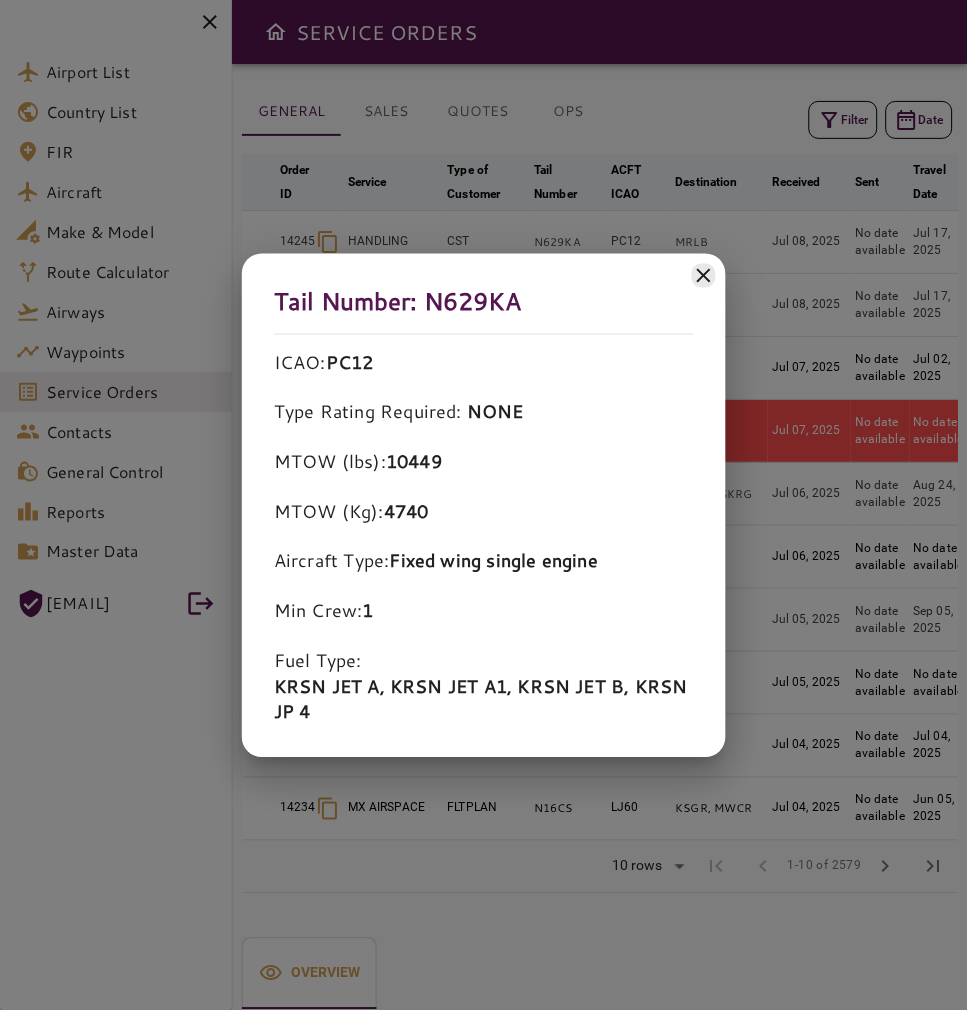 drag, startPoint x: 590, startPoint y: 251, endPoint x: 583, endPoint y: 240, distance: 13.038404 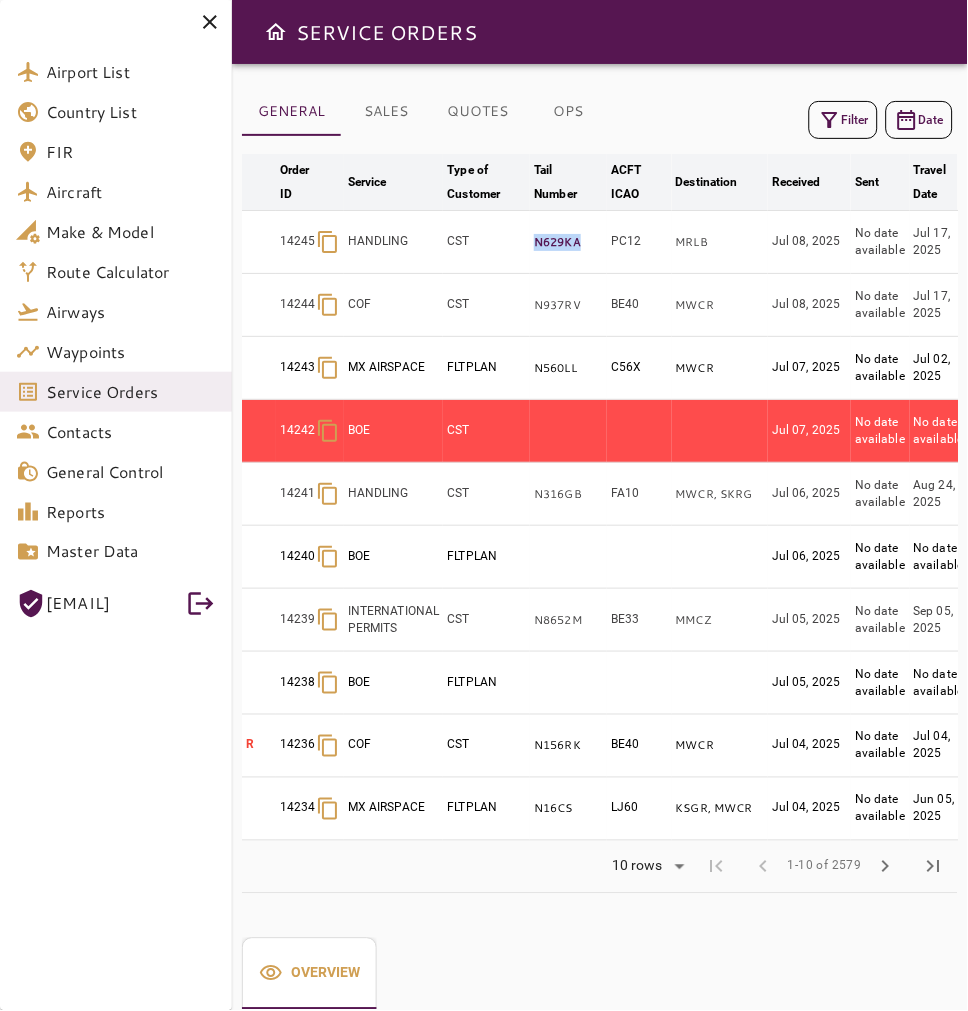 click on "14245 HANDLING CST N629KA PC12 MRLB [MONTH] [DAY], [YEAR] No date available [MONTH] [DAY], [YEAR] Q QV [FIRST] [LAST] [MONTH] [DAY], [YEAR]" at bounding box center [800, 242] 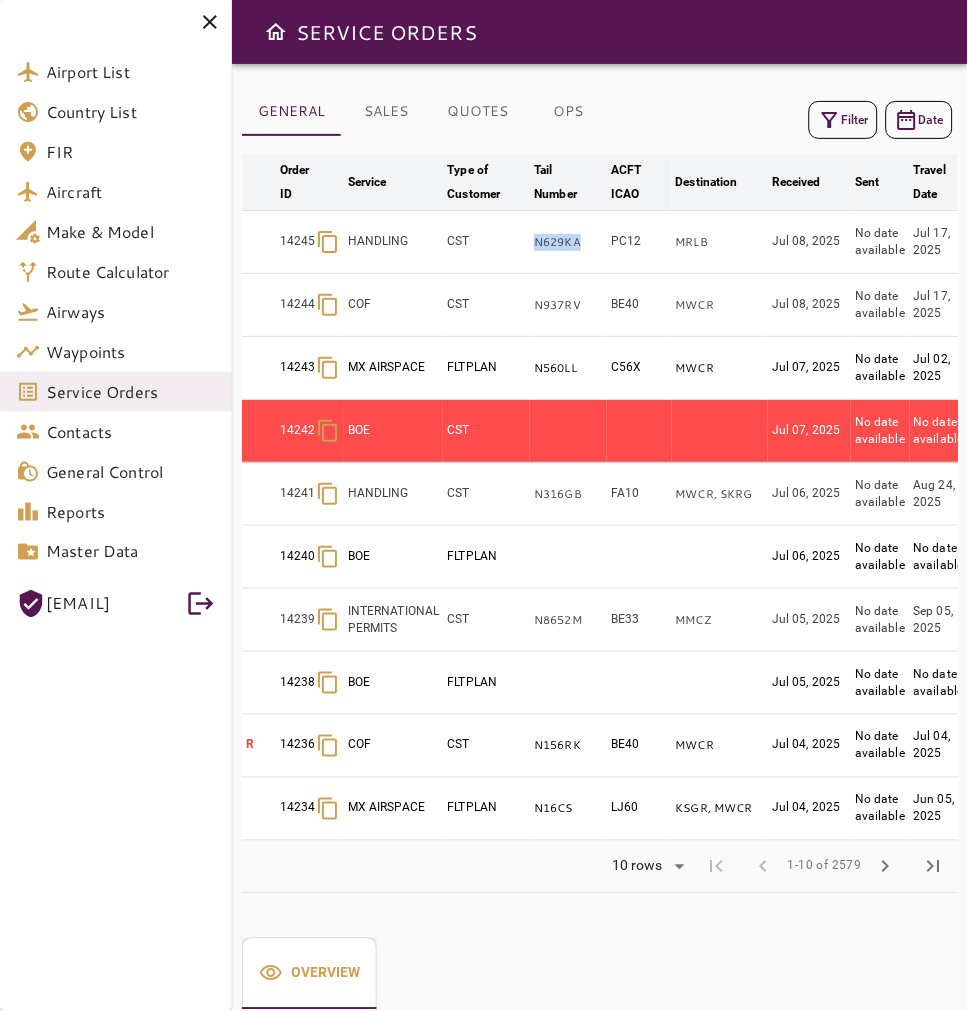 copy on "N629KA" 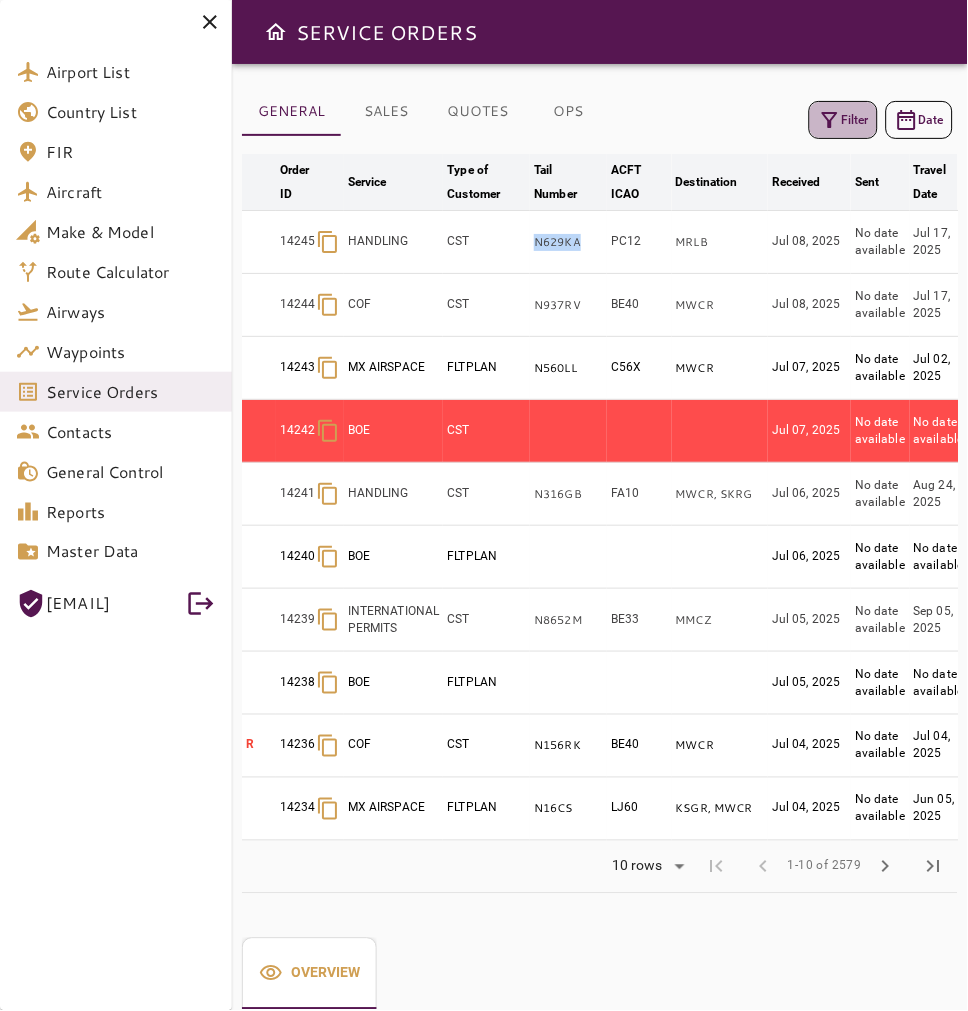 click at bounding box center (830, 120) 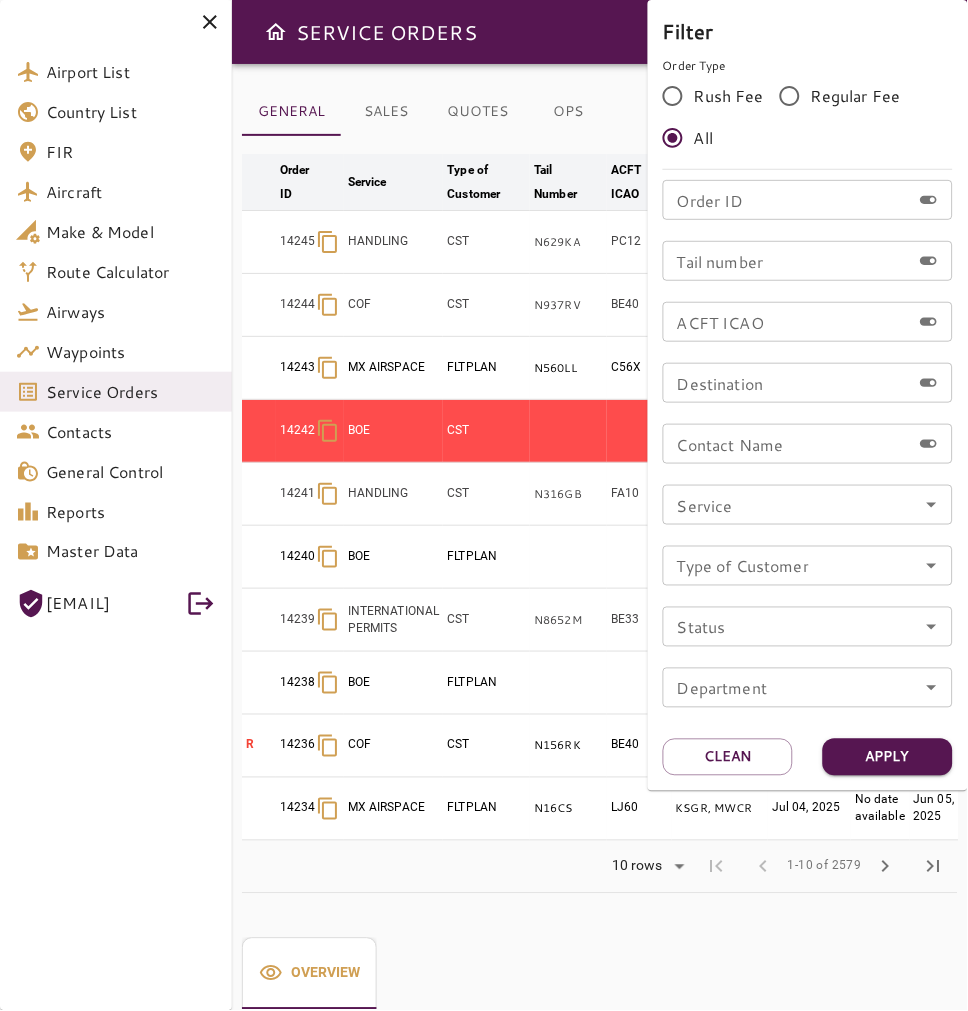click on "Tail number" at bounding box center [787, 261] 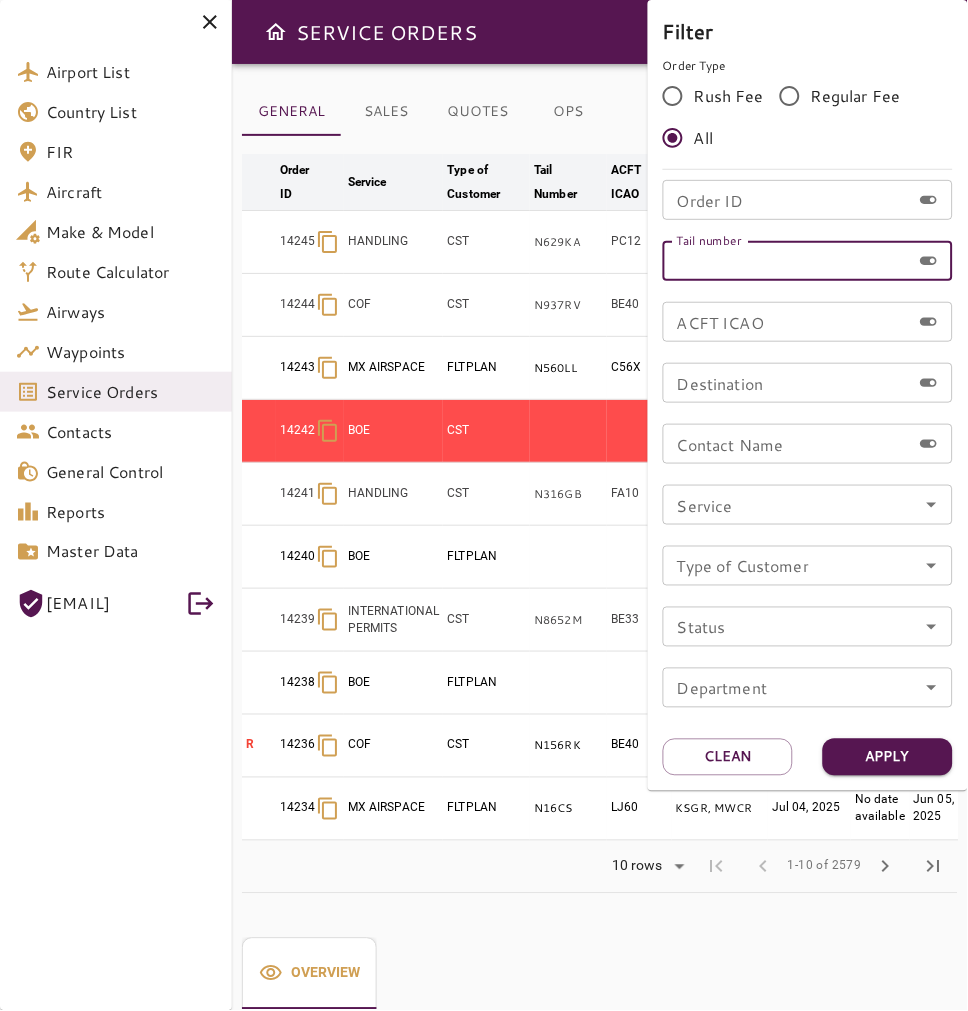 paste on "******" 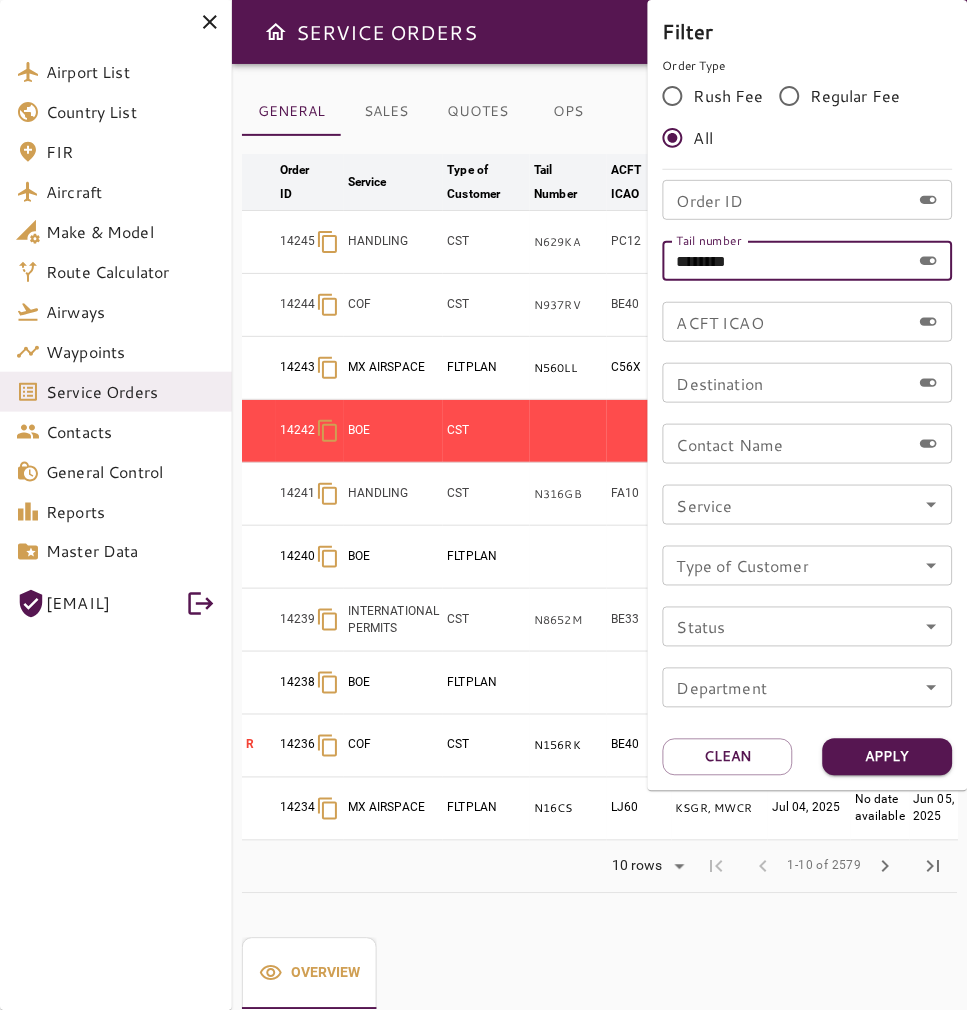 click on "******" at bounding box center [787, 261] 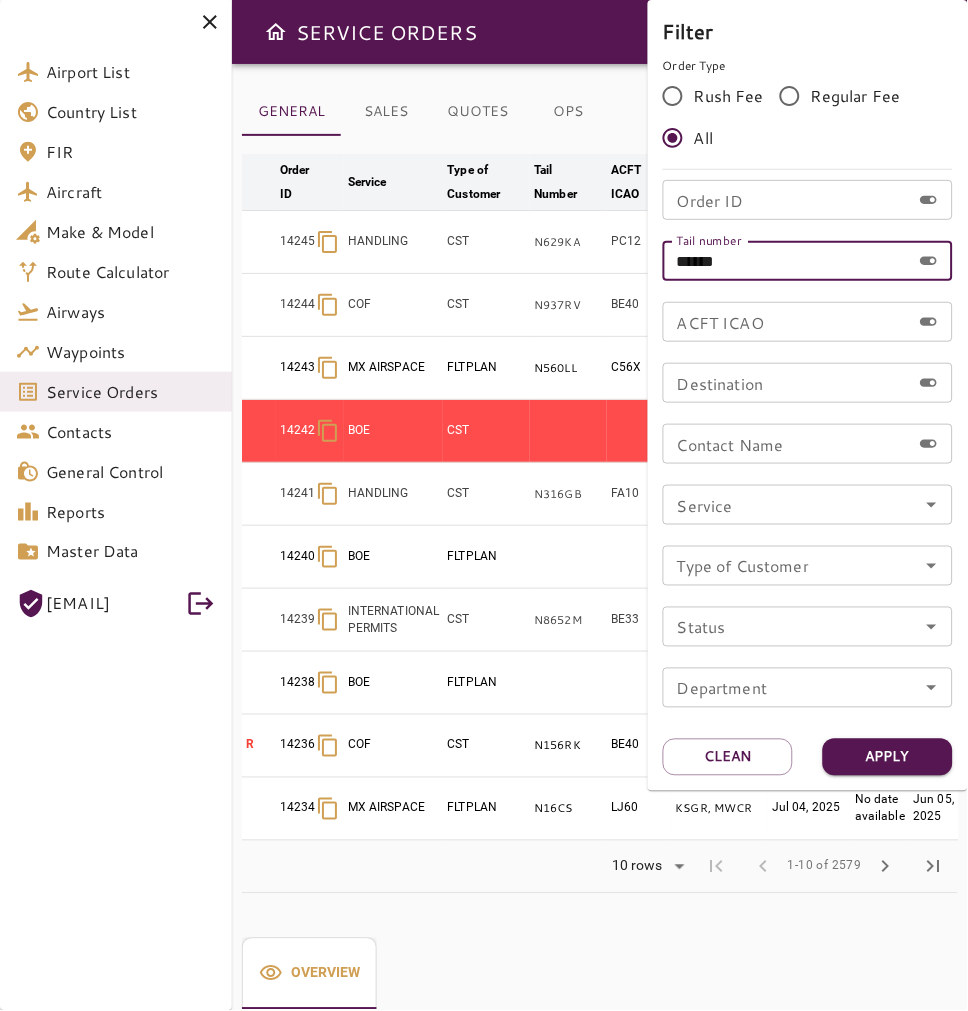 type on "******" 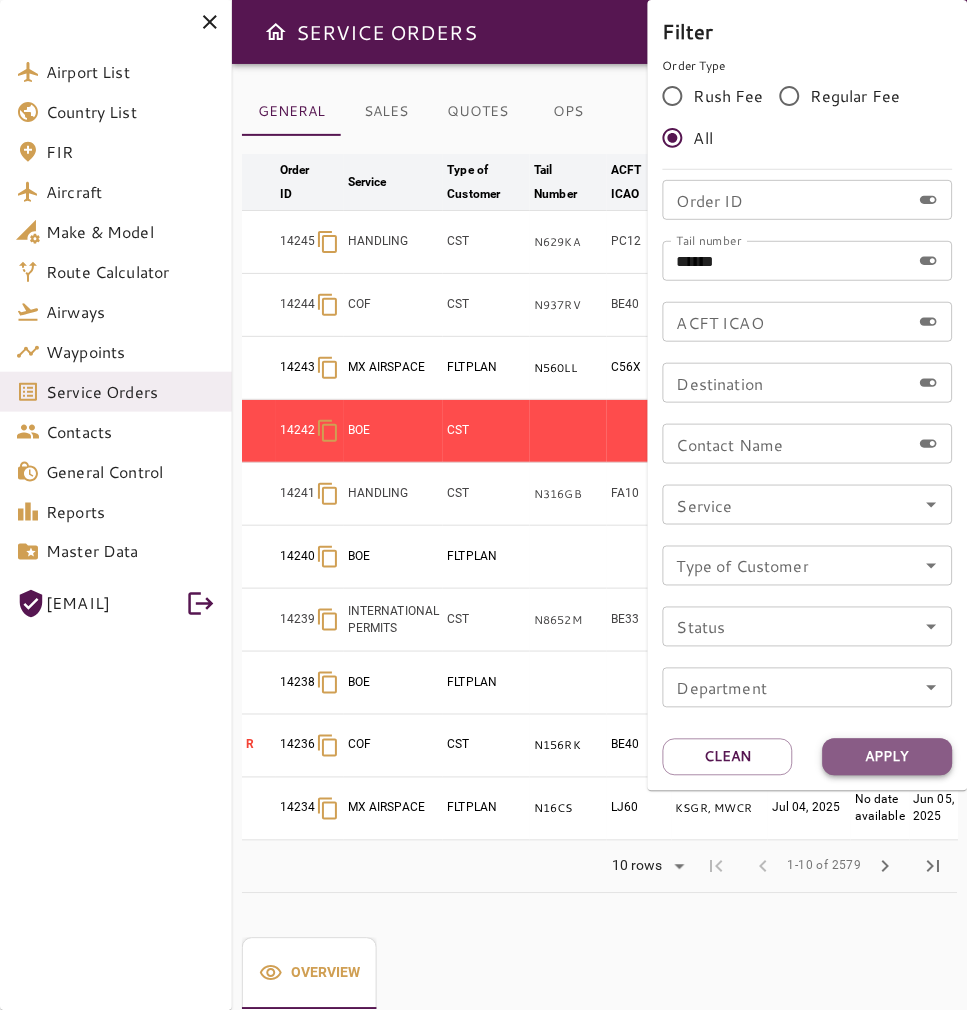 click on "Apply" at bounding box center (888, 757) 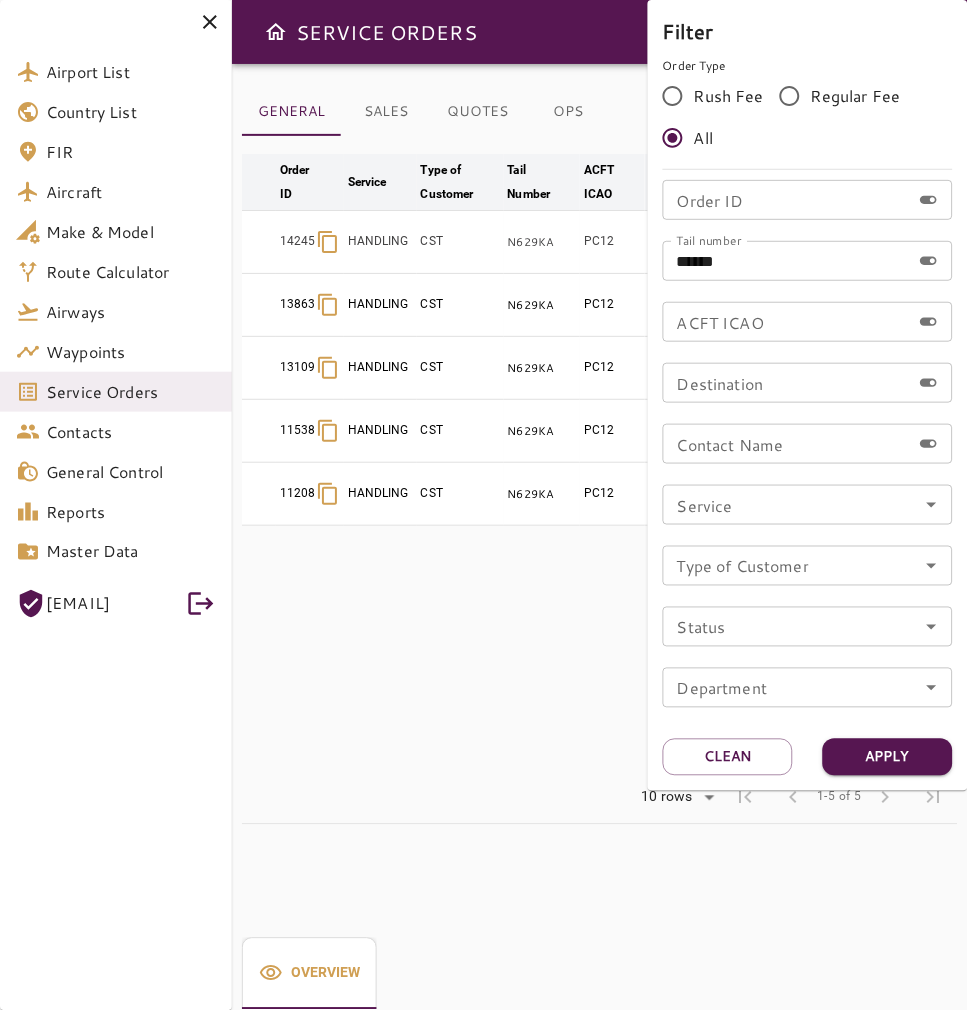 click at bounding box center [484, 505] 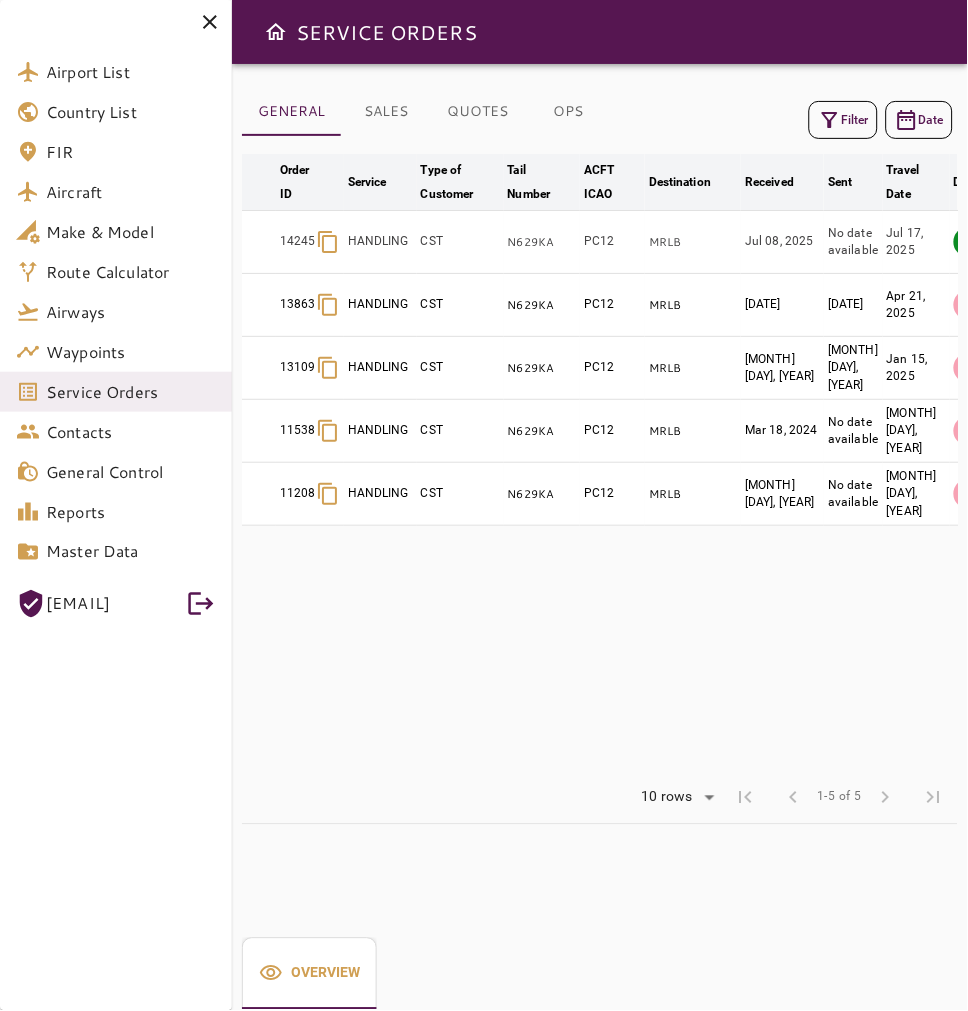 click at bounding box center [210, 22] 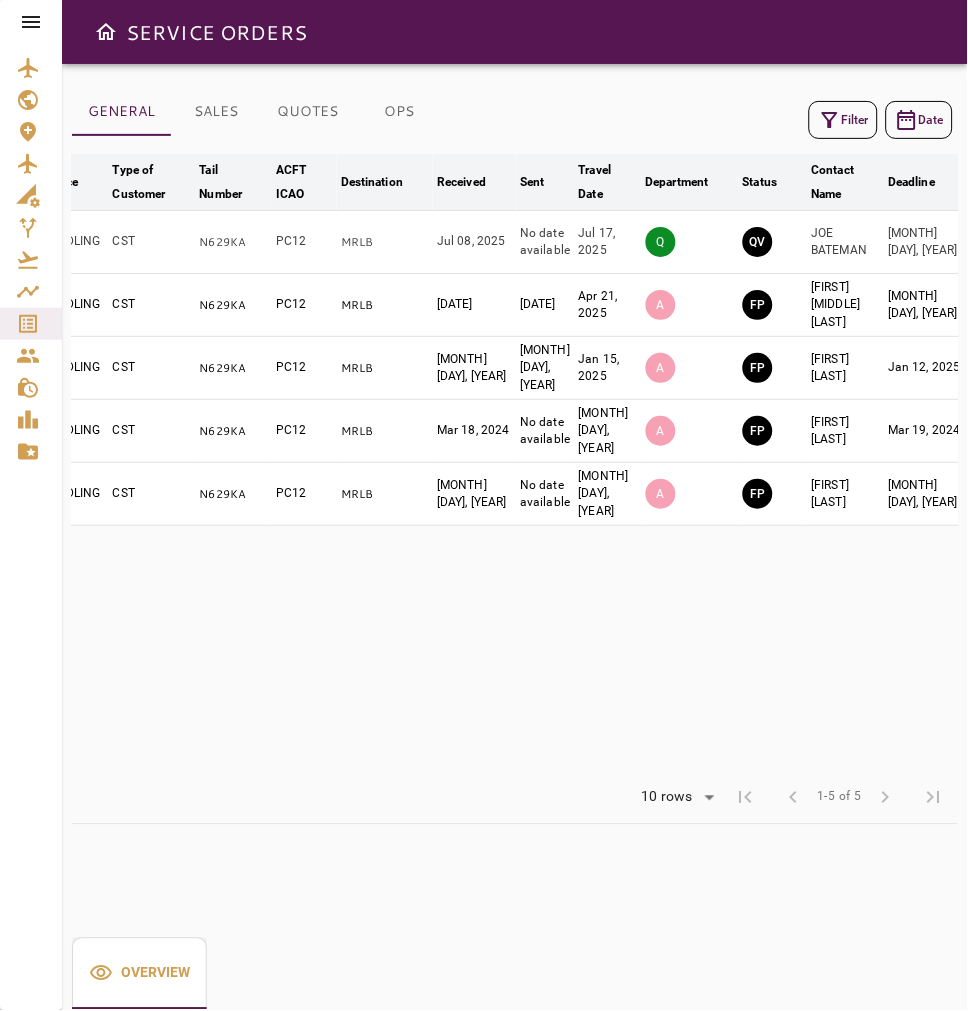 scroll, scrollTop: 0, scrollLeft: 212, axis: horizontal 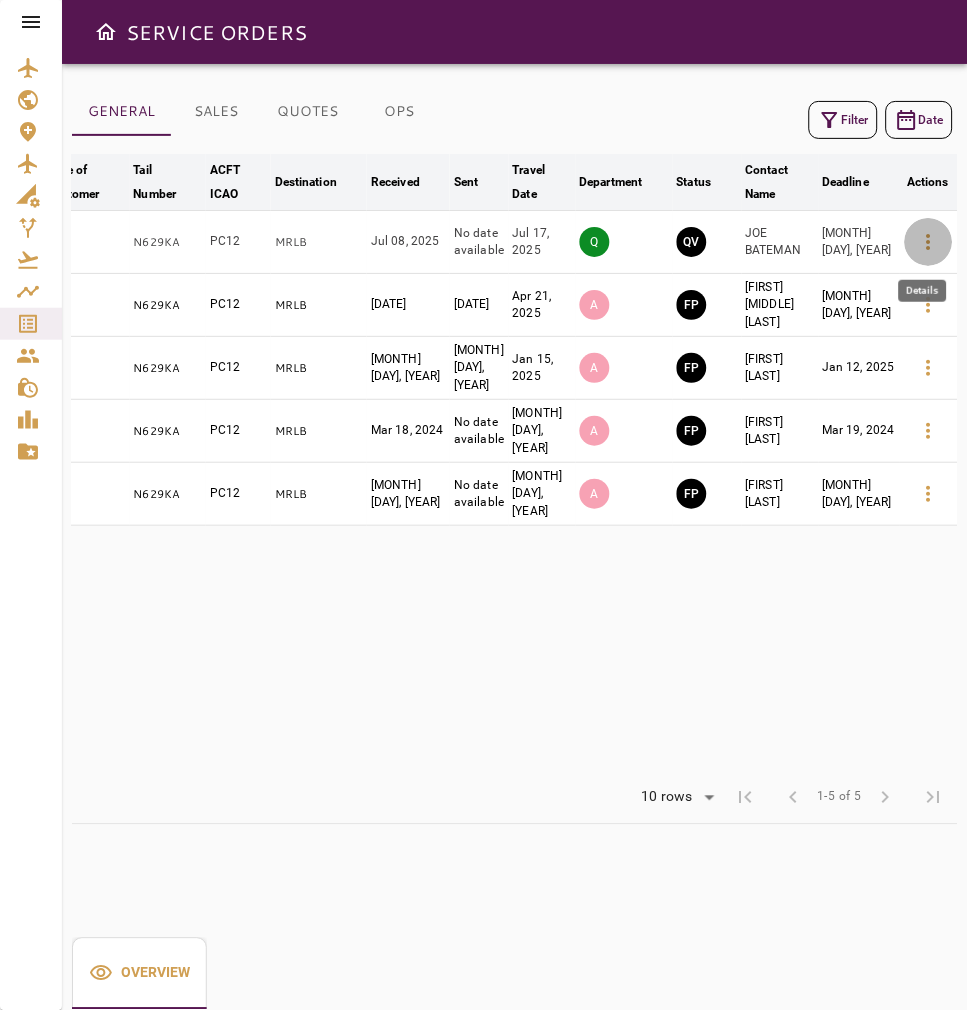 click at bounding box center [929, 242] 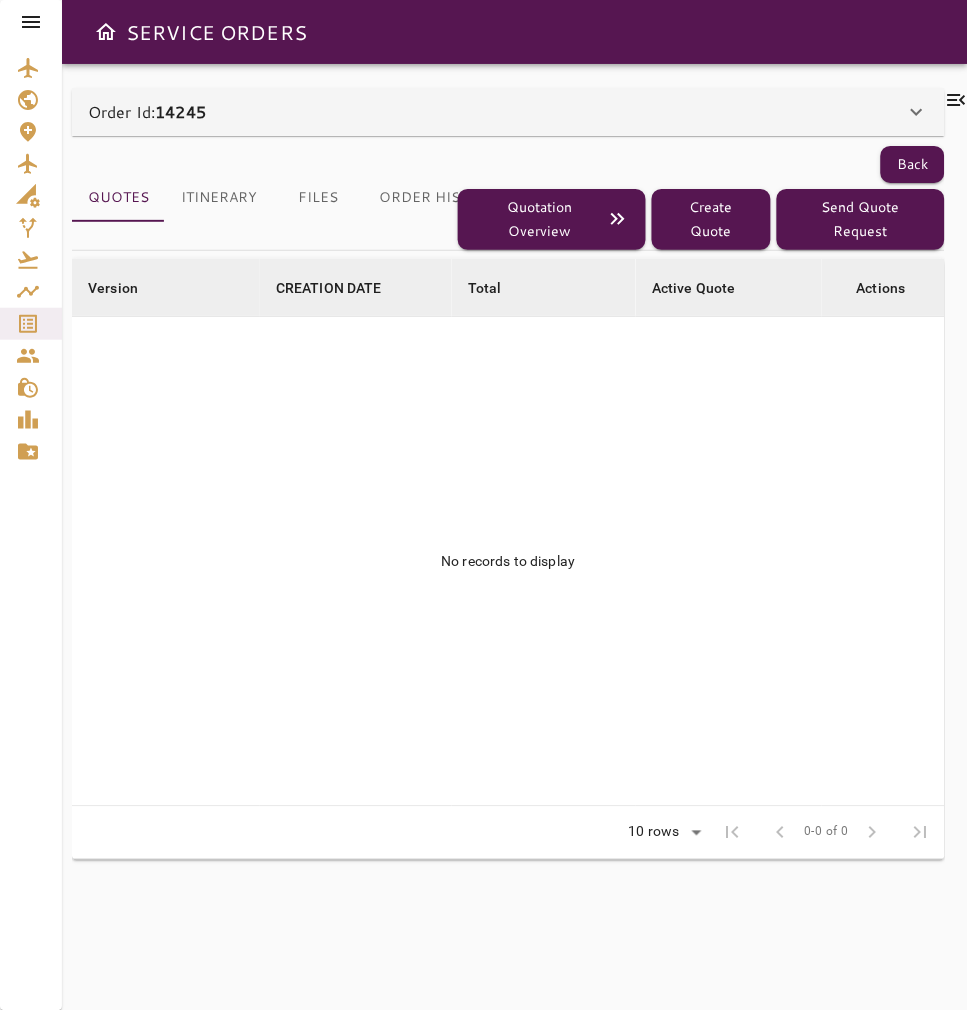 click at bounding box center [957, 100] 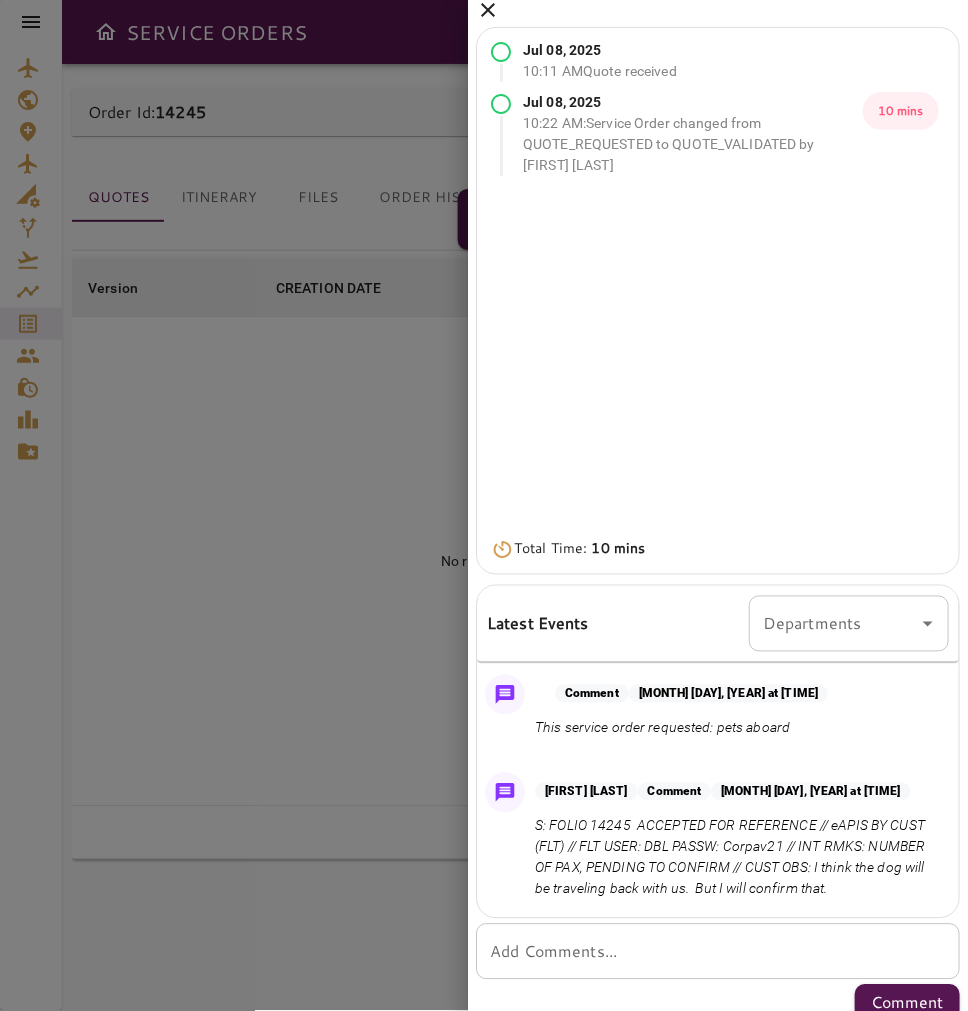 scroll, scrollTop: 0, scrollLeft: 0, axis: both 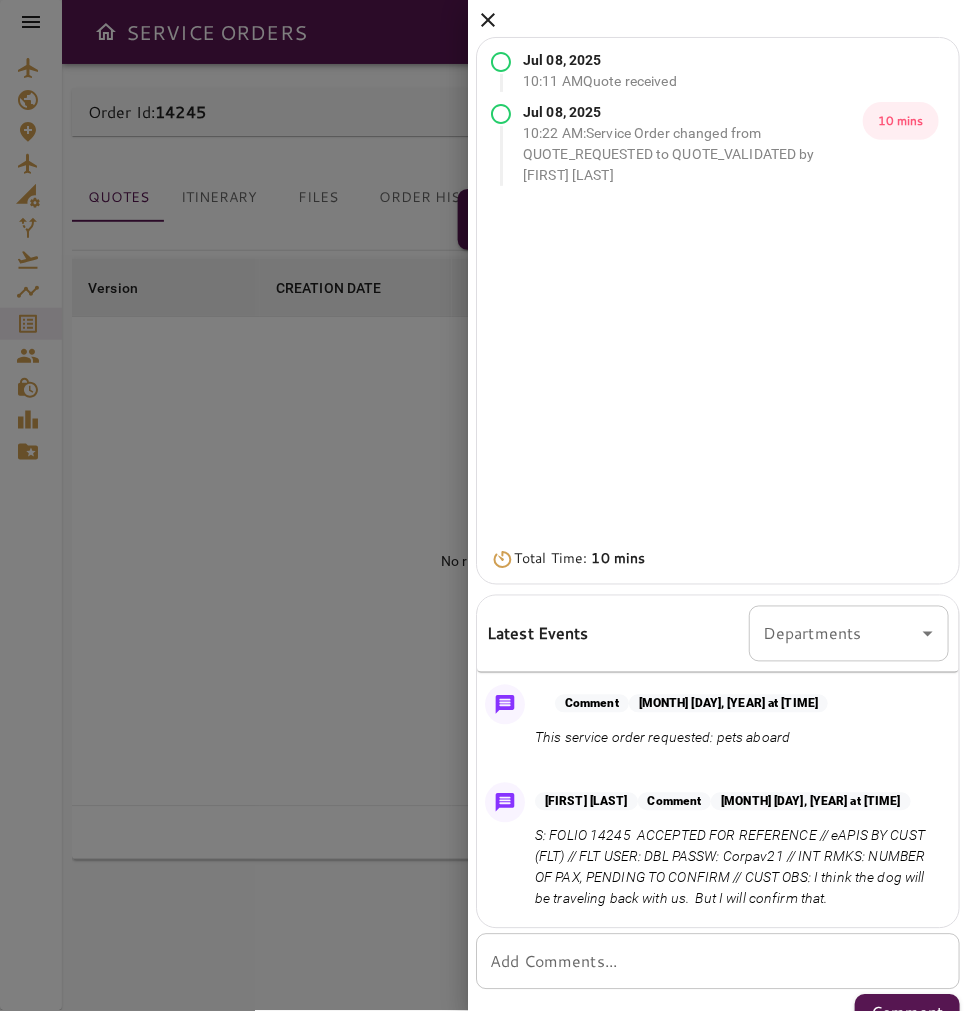 click at bounding box center (488, 20) 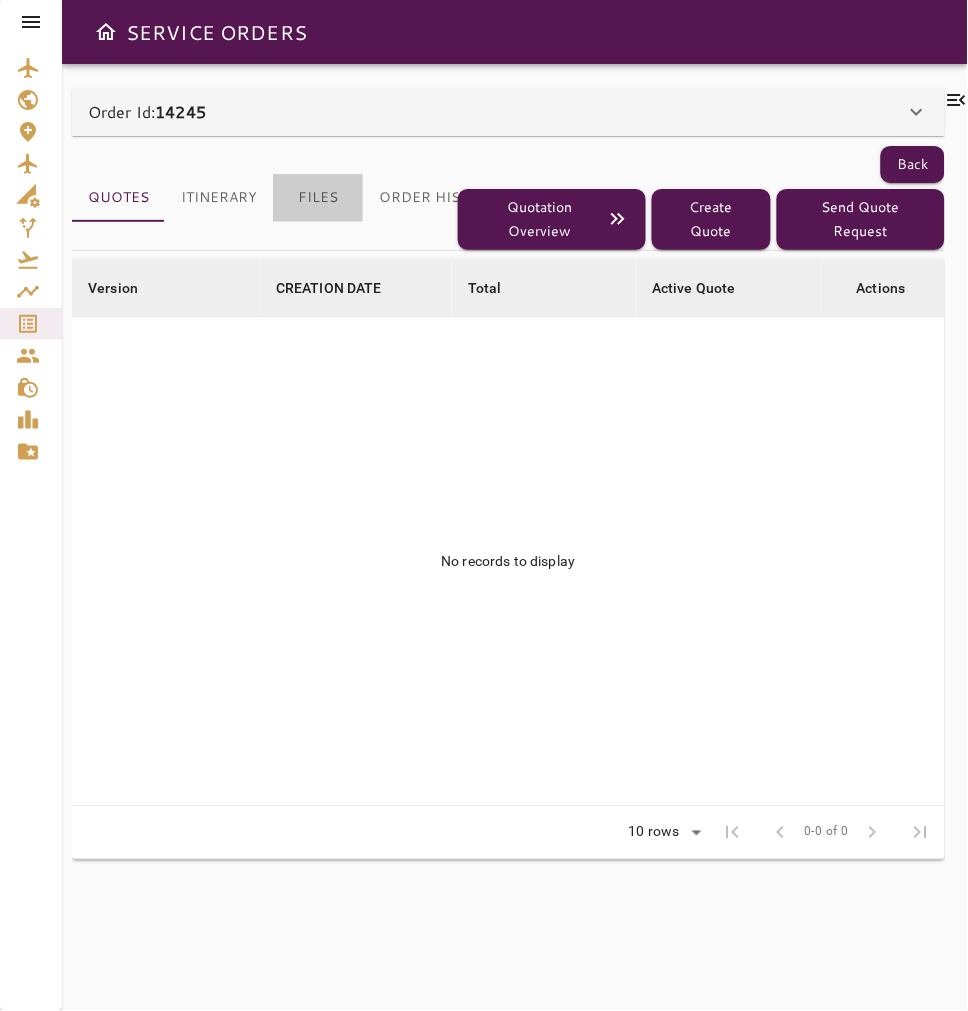click on "Files" at bounding box center (318, 198) 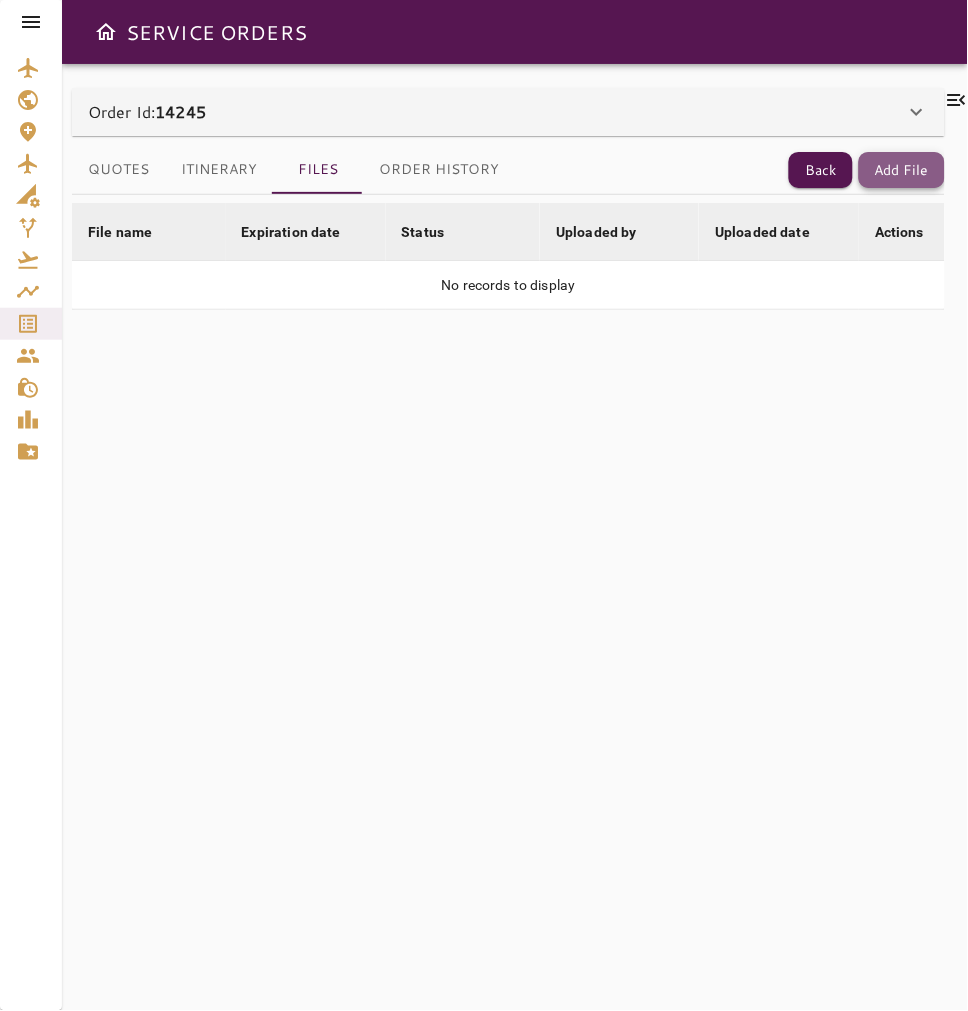 click on "Add File" at bounding box center (902, 170) 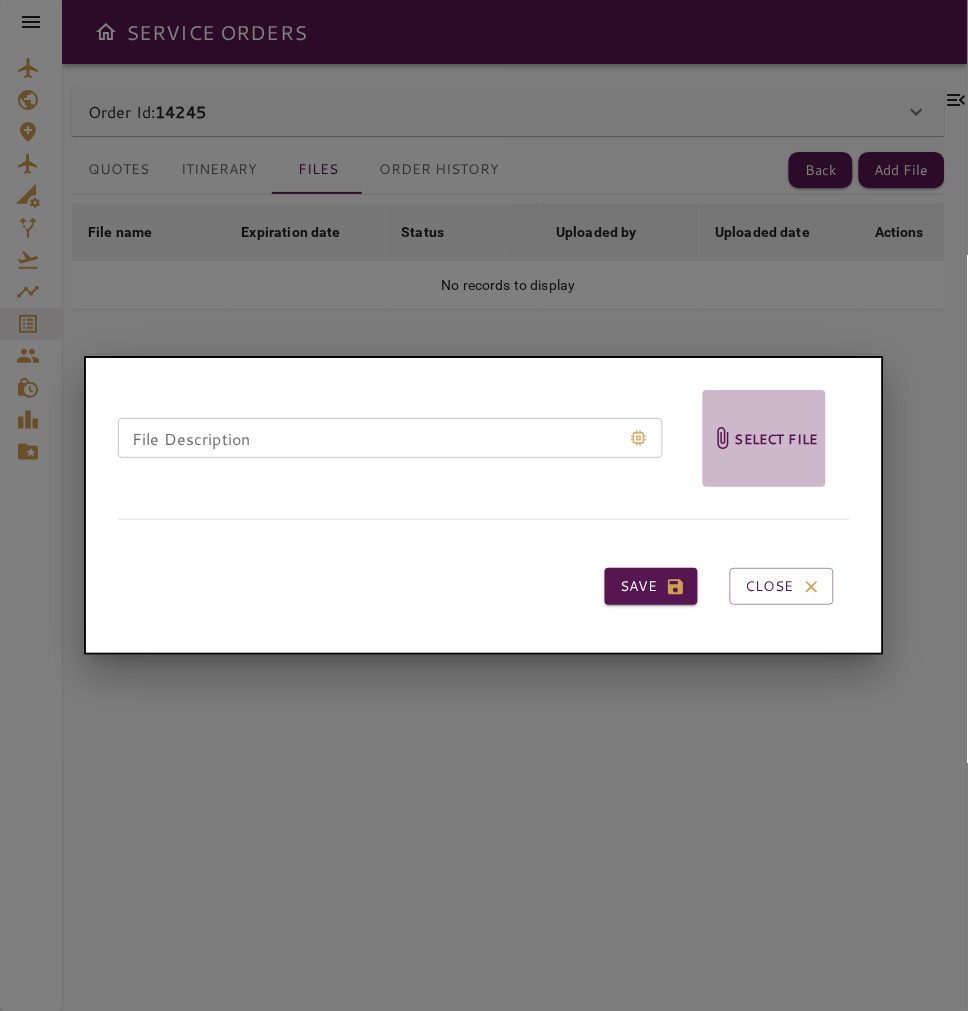 click on "Select file" at bounding box center [776, 438] 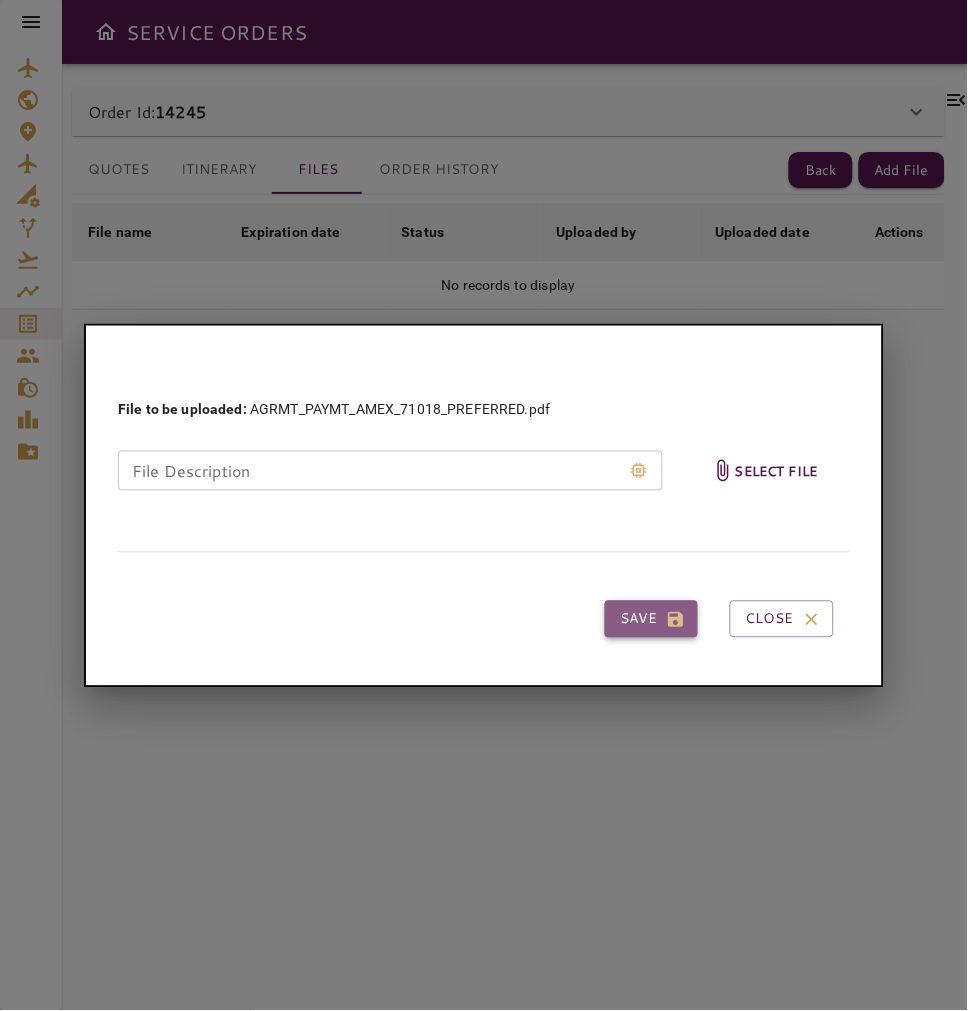 click on "Save" at bounding box center [651, 619] 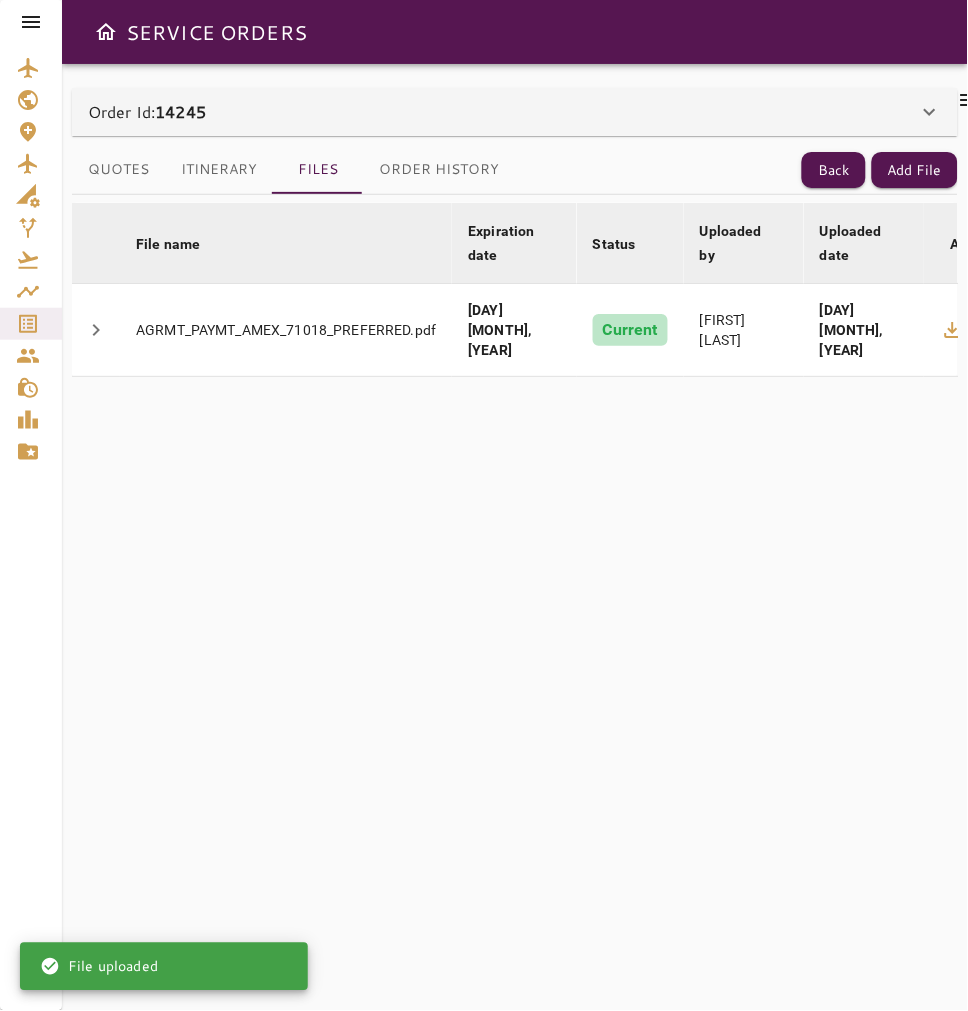 scroll, scrollTop: 16, scrollLeft: 14, axis: both 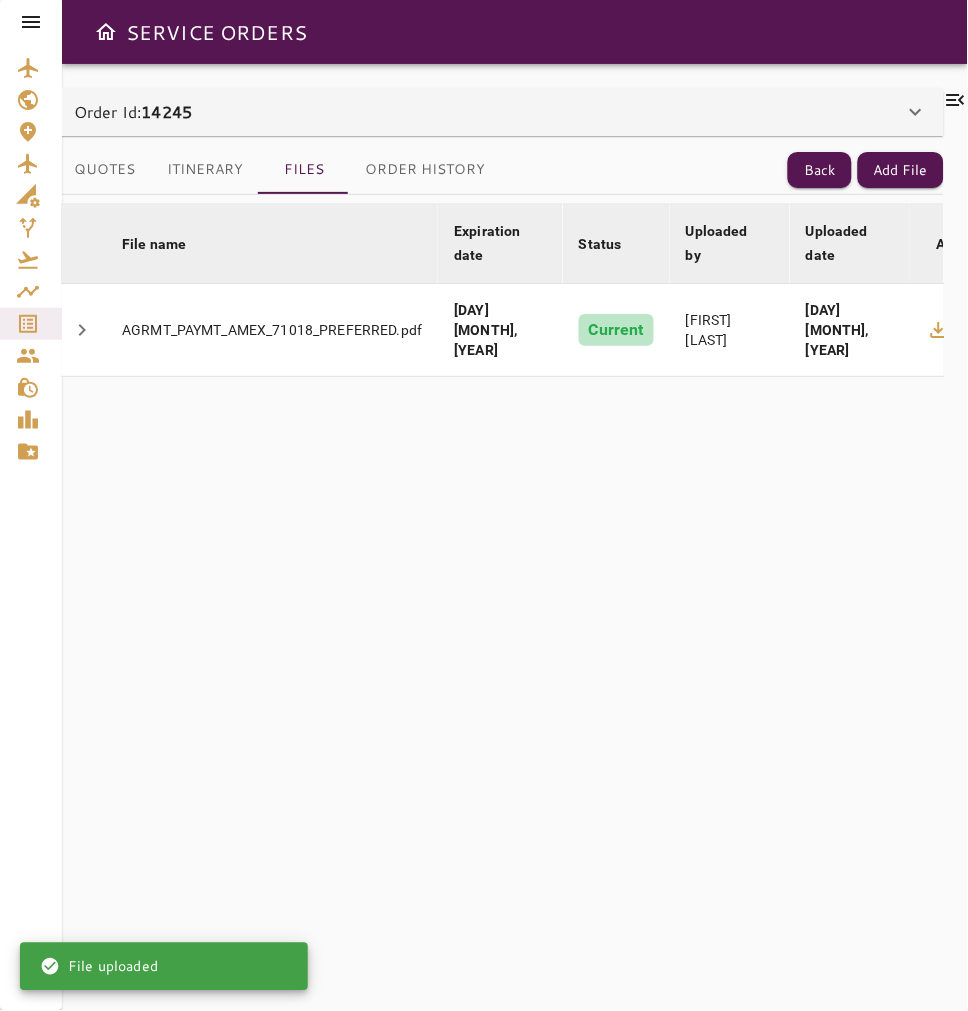 click at bounding box center [956, 100] 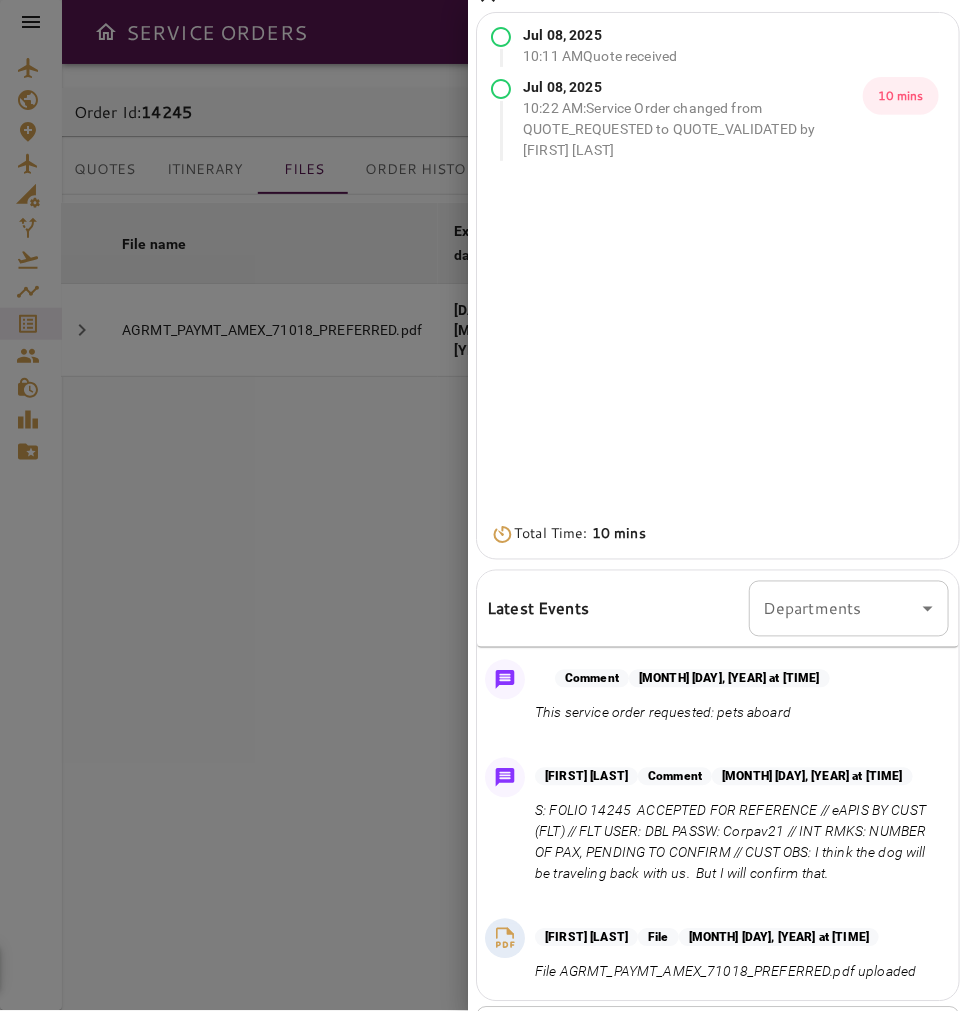 scroll, scrollTop: 0, scrollLeft: 0, axis: both 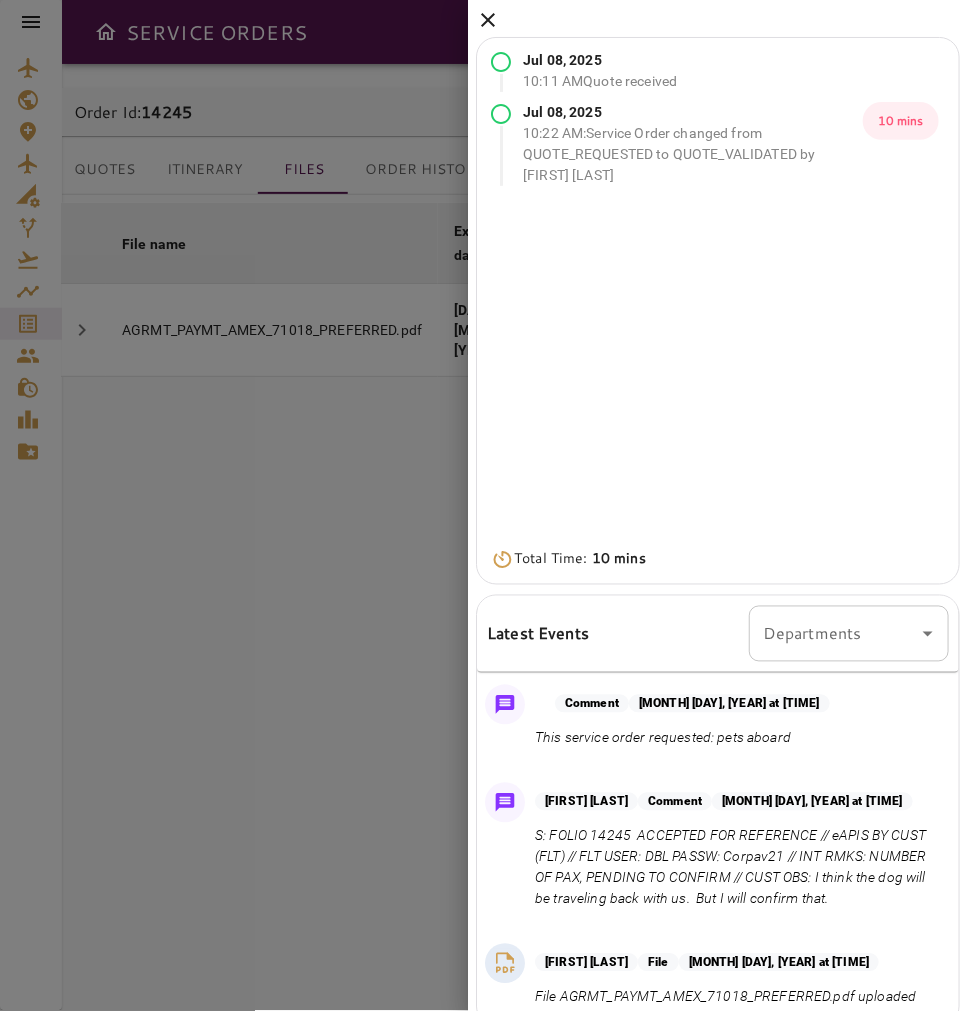 click on "Jul 08, 2025 10:11 AM  Quote received Jul 08, 2025 10:22 AM :  Service Order changed from QUOTE_REQUESTED to QUOTE_VALIDATED by DIEGO PEREZ 10 mins Total Time:   10 mins Latest Events Departments Departments Comment Jul 08, 2025 at 10:11 This service order requested: pets aboard Diego Perez Comment Jul 08, 2025 at 10:21 S: FOLIO 14245  ACCEPTED FOR REFERENCE // eAPIS BY CUST (FLT) // FLT USER: DBL PASSW: Corpav21 // INT RMKS: NUMBER OF PAX, PENDING TO CONFIRM // CUST OBS: I think the dog will be traveling back with us.  But I will confirm that.  Diego Perez File Jul 08, 2025 at 12:25 File AGRMT_PAYMT_AMEX_71018_PREFERRED.pdf uploaded Add Comments... * Add Comments... Comment" at bounding box center (718, 568) 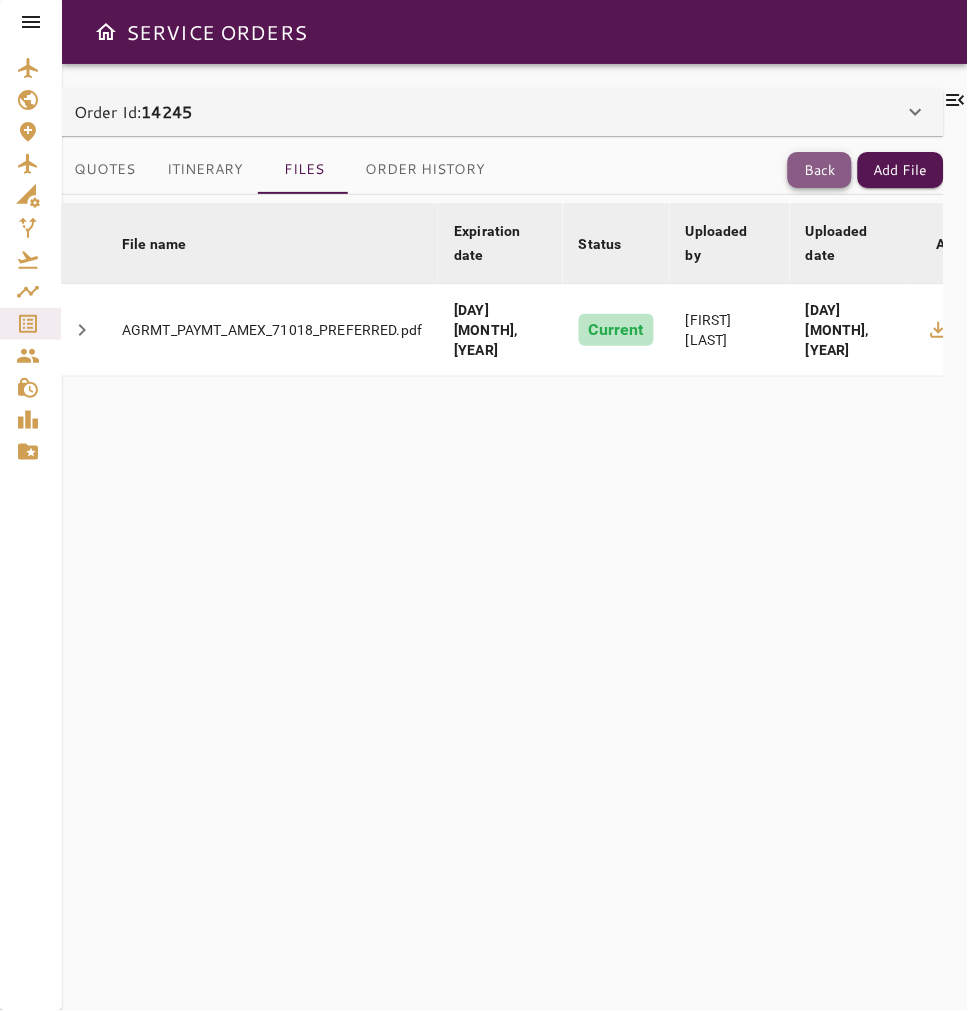 click on "Back" at bounding box center [820, 170] 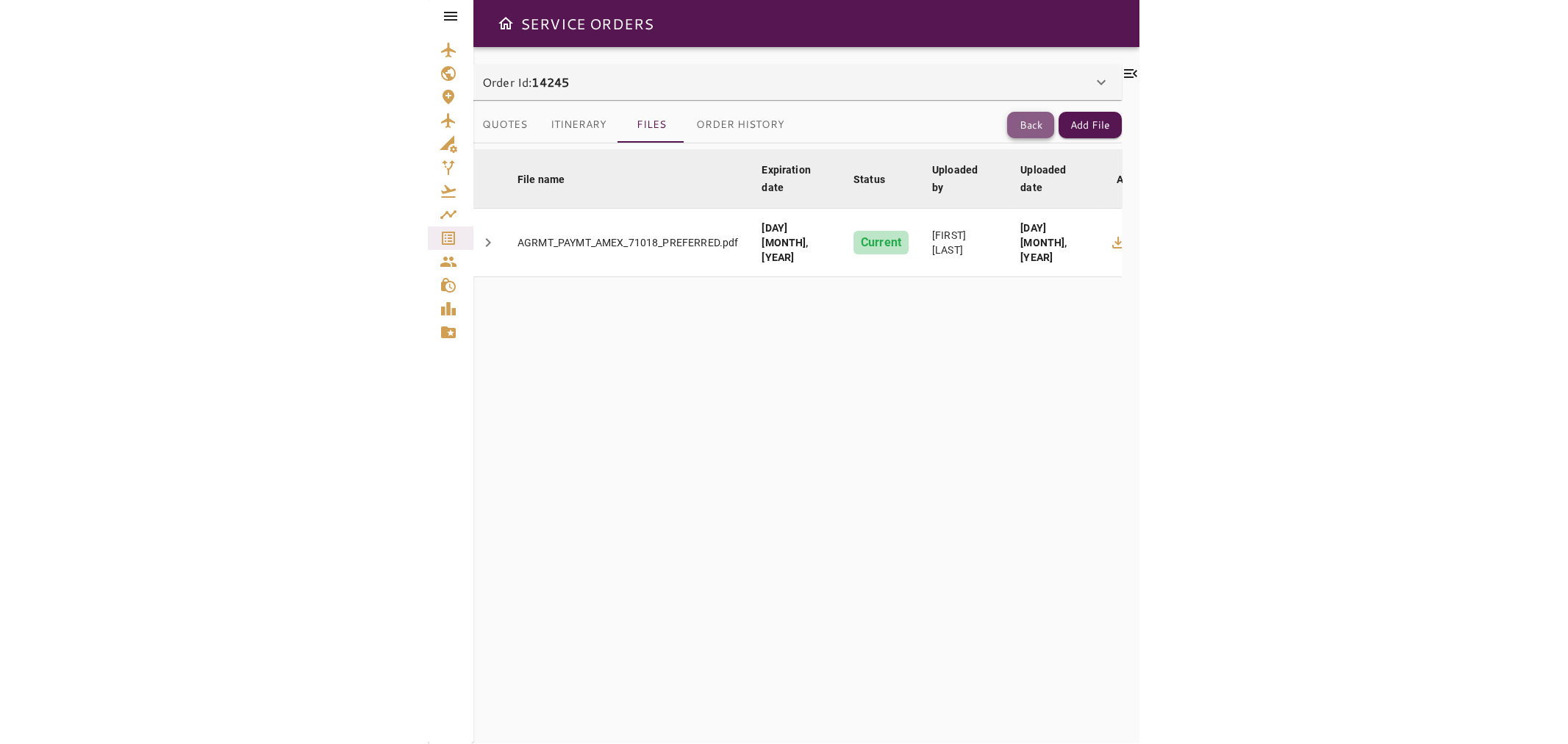 scroll, scrollTop: 0, scrollLeft: 0, axis: both 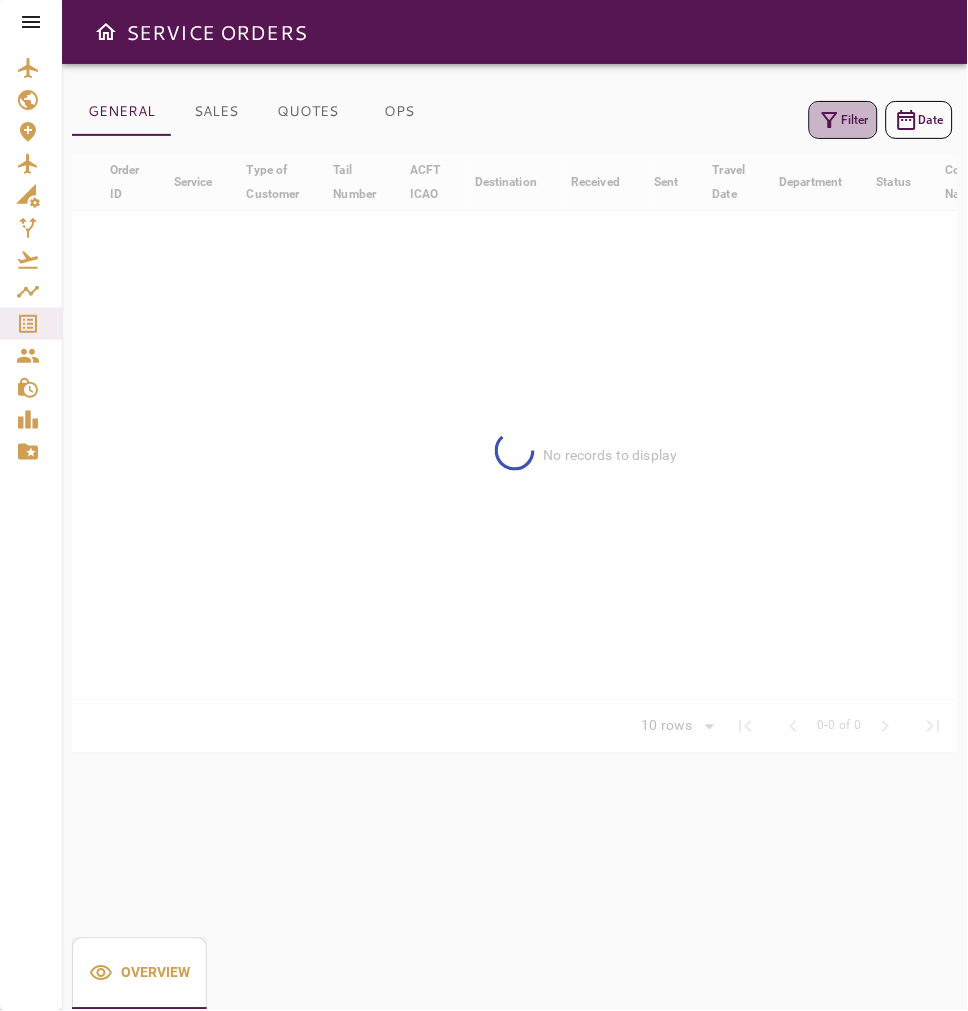 click at bounding box center [830, 120] 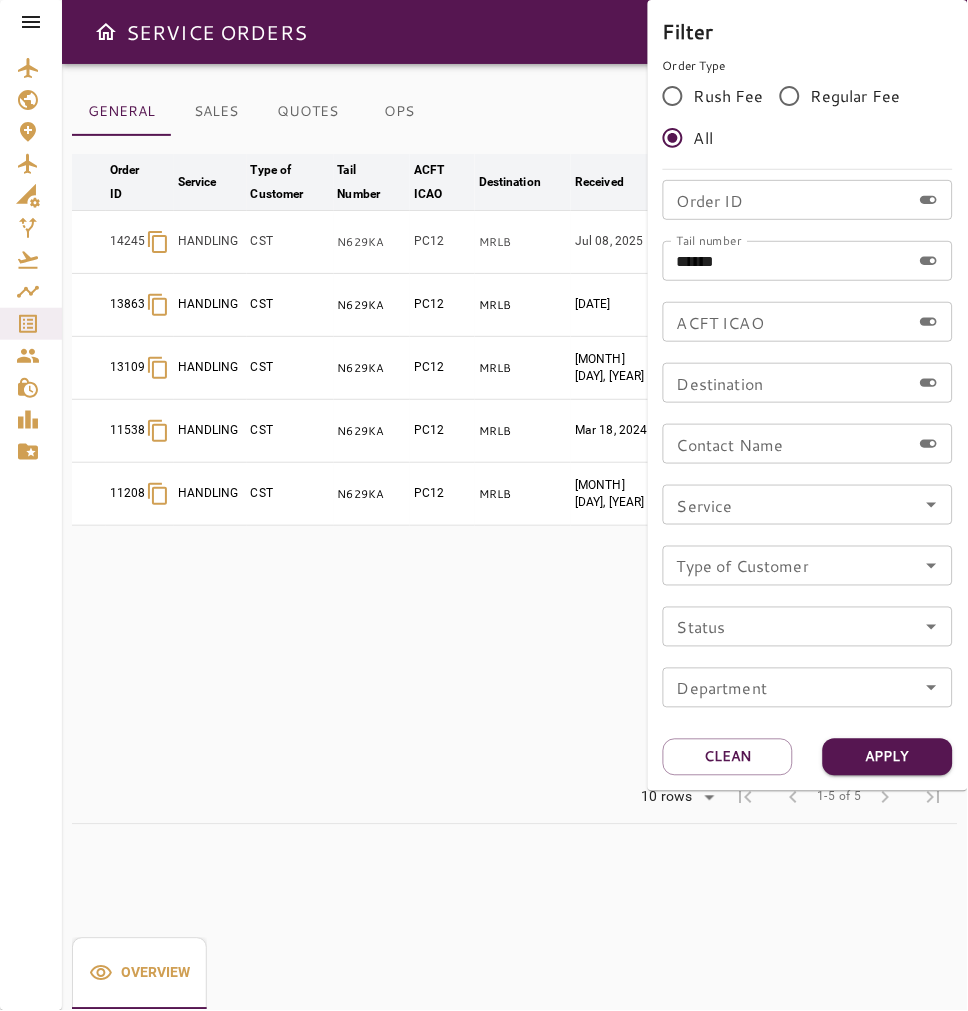 click at bounding box center (484, 505) 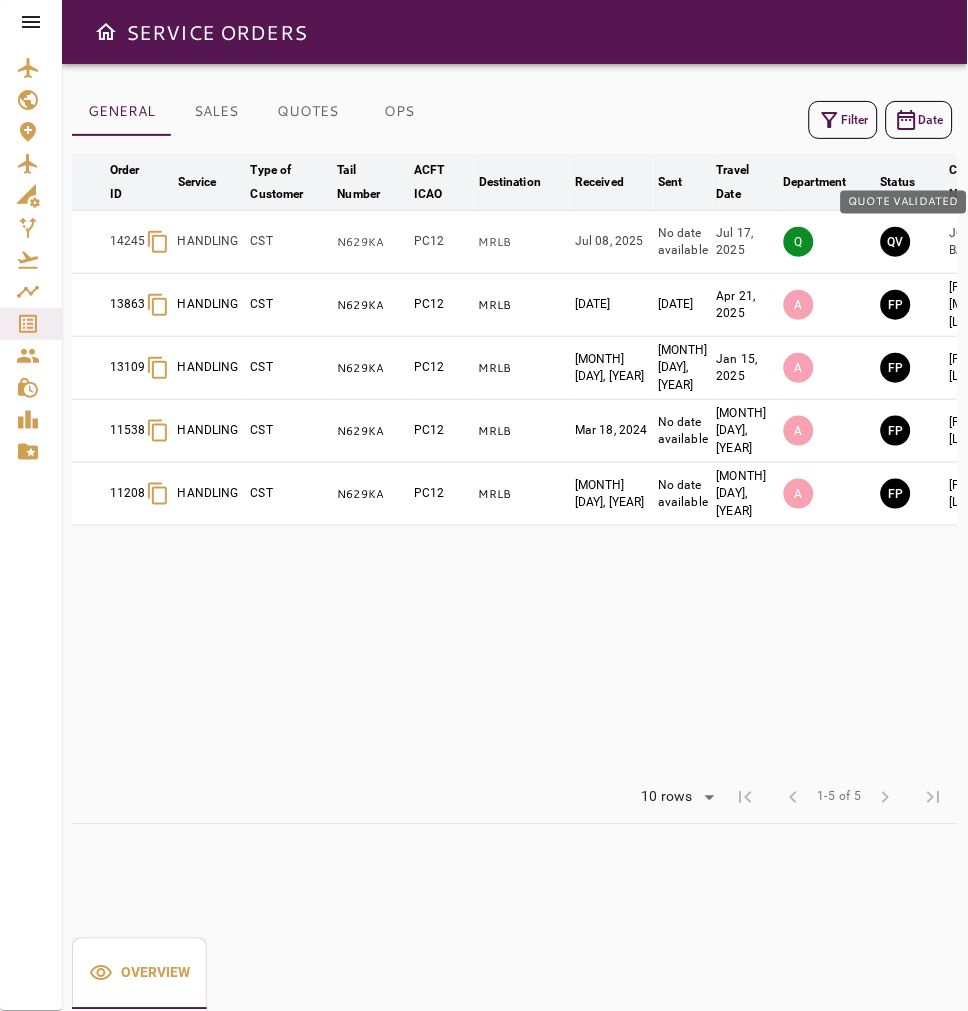 click on "QV" at bounding box center [896, 242] 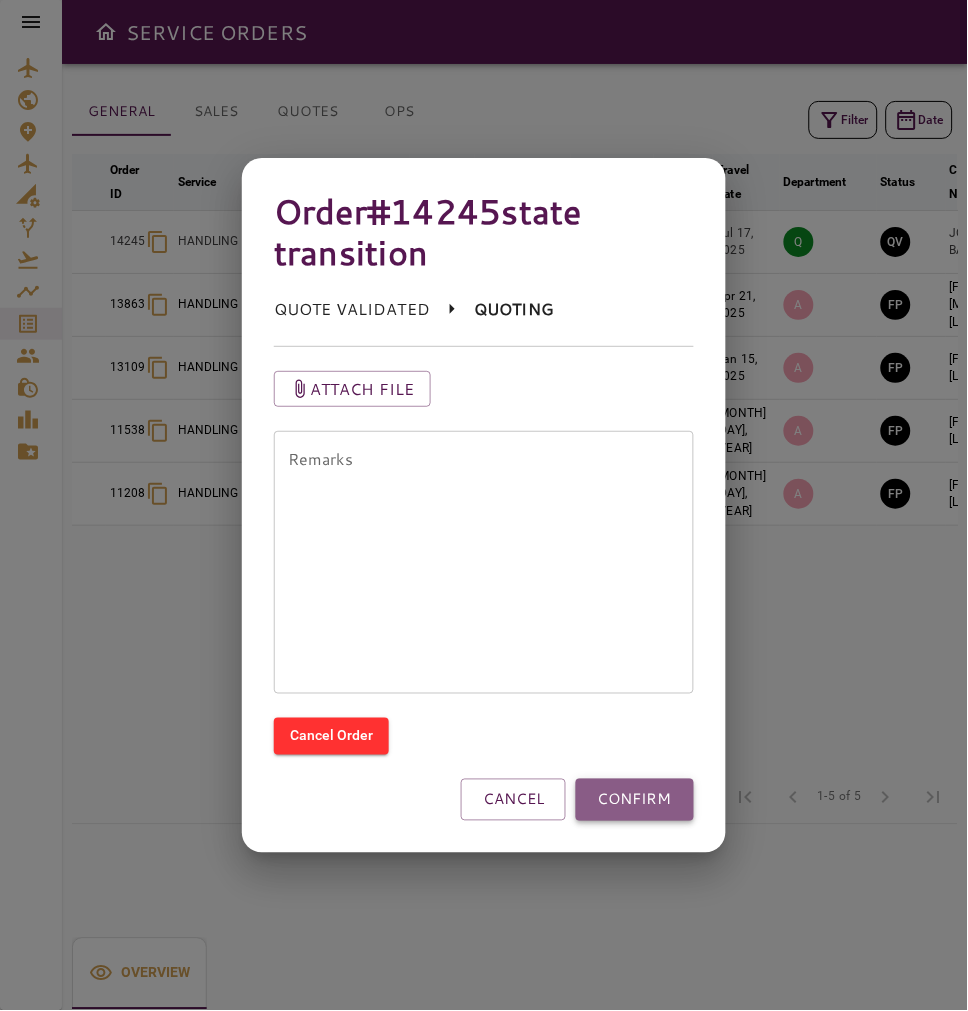 click on "CONFIRM" at bounding box center (635, 800) 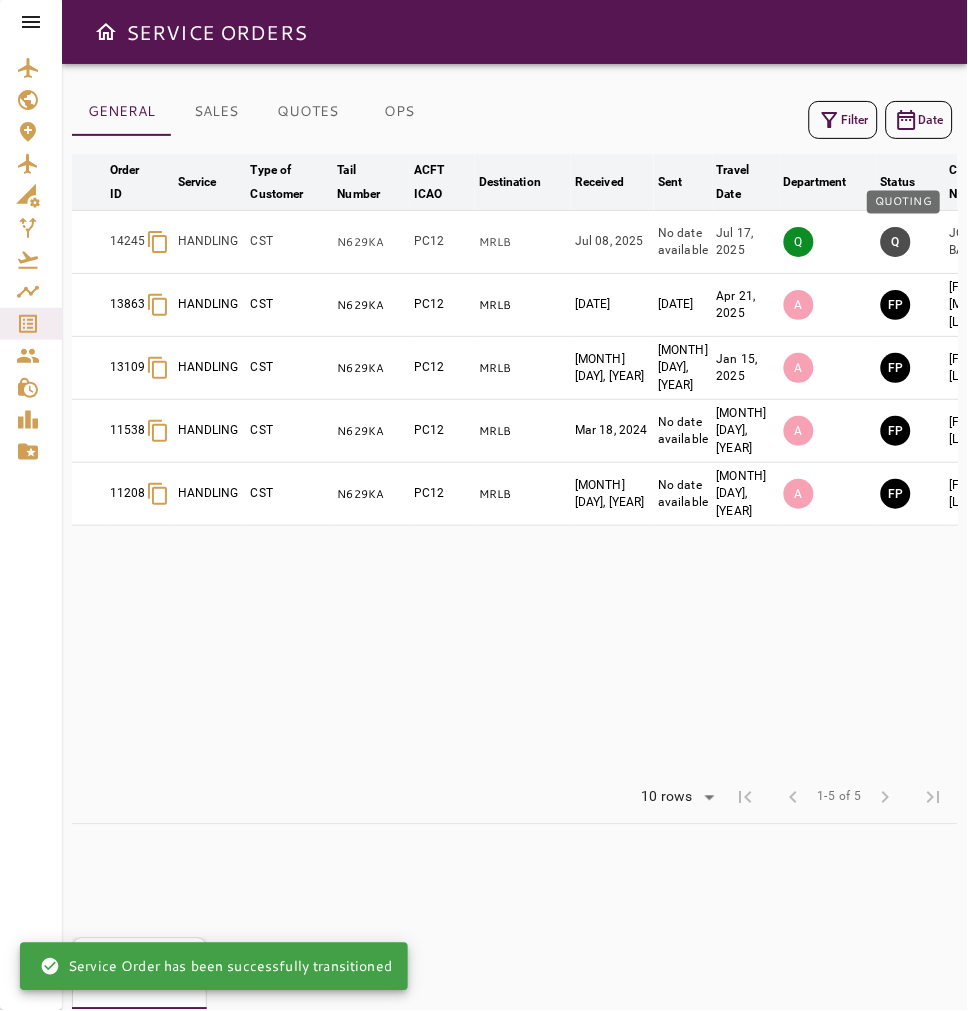 click on "Q" at bounding box center [896, 242] 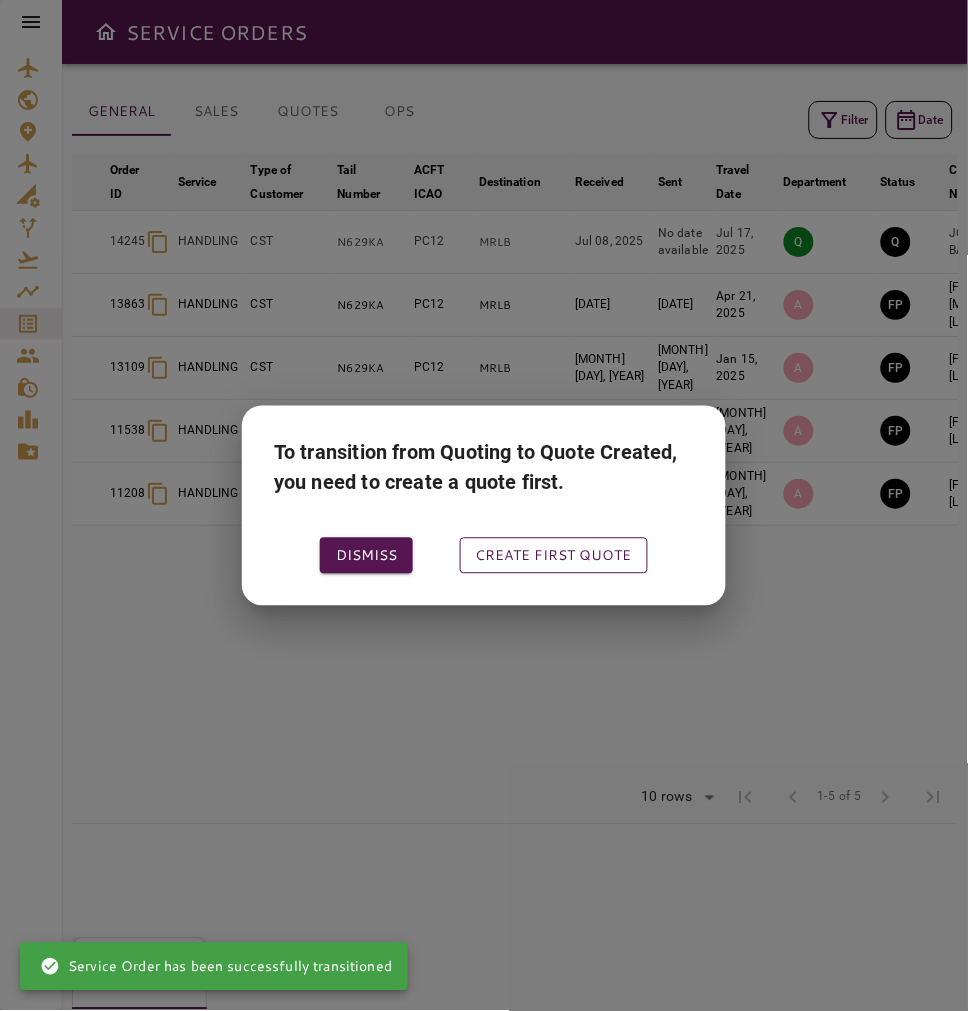 click on "Create first quote" at bounding box center (554, 555) 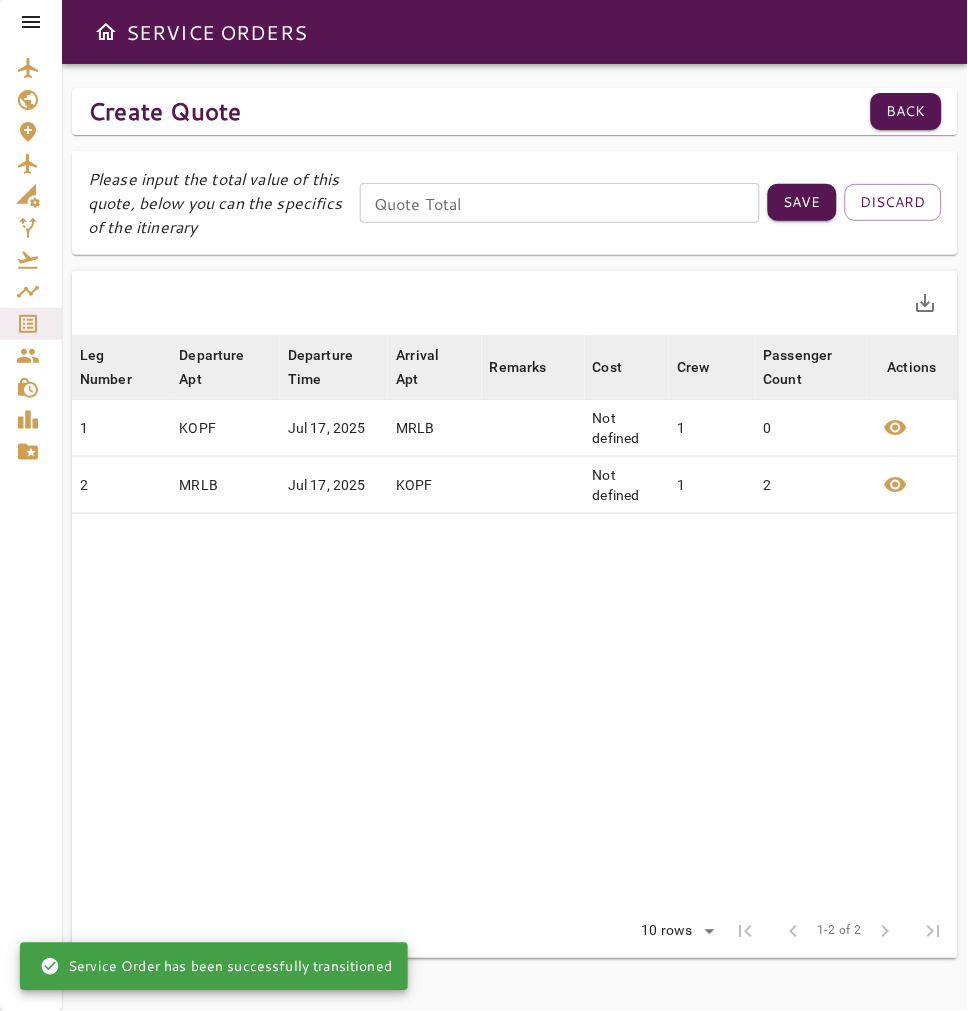 click on "Quote Total" at bounding box center (560, 203) 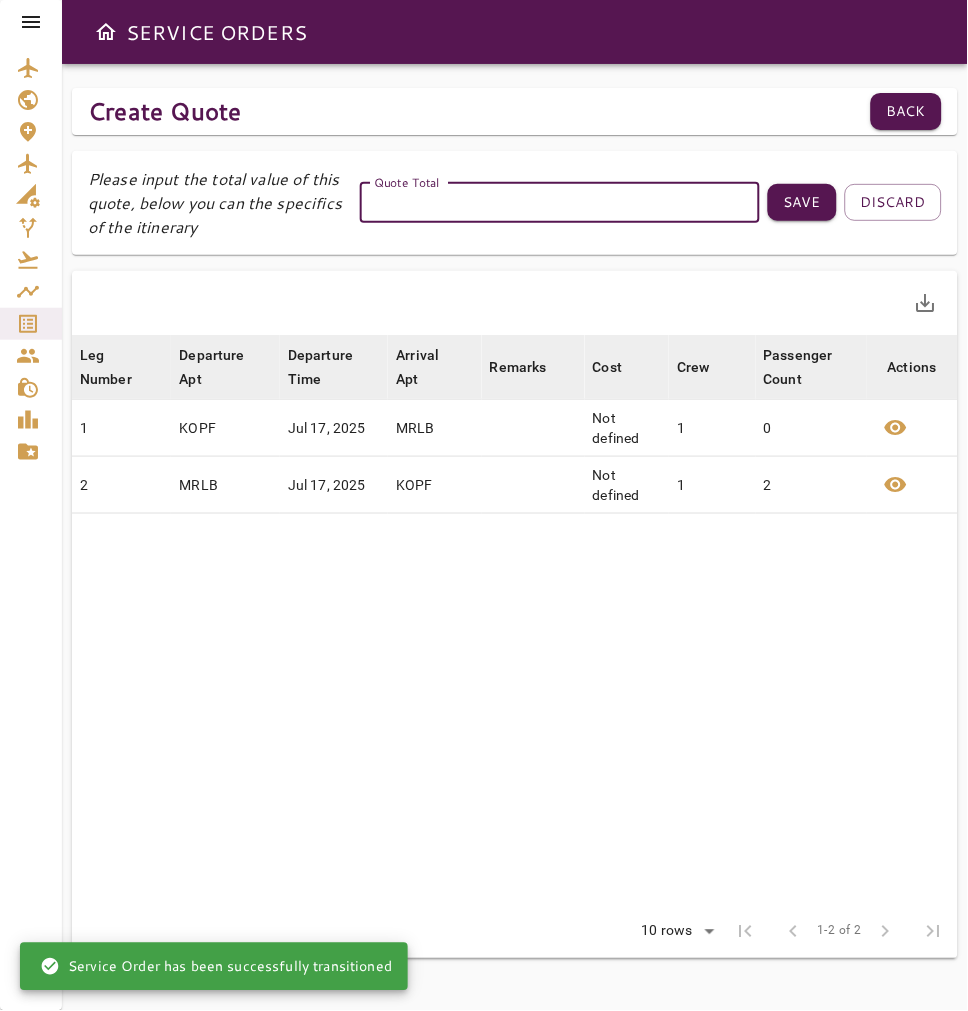 type on "*" 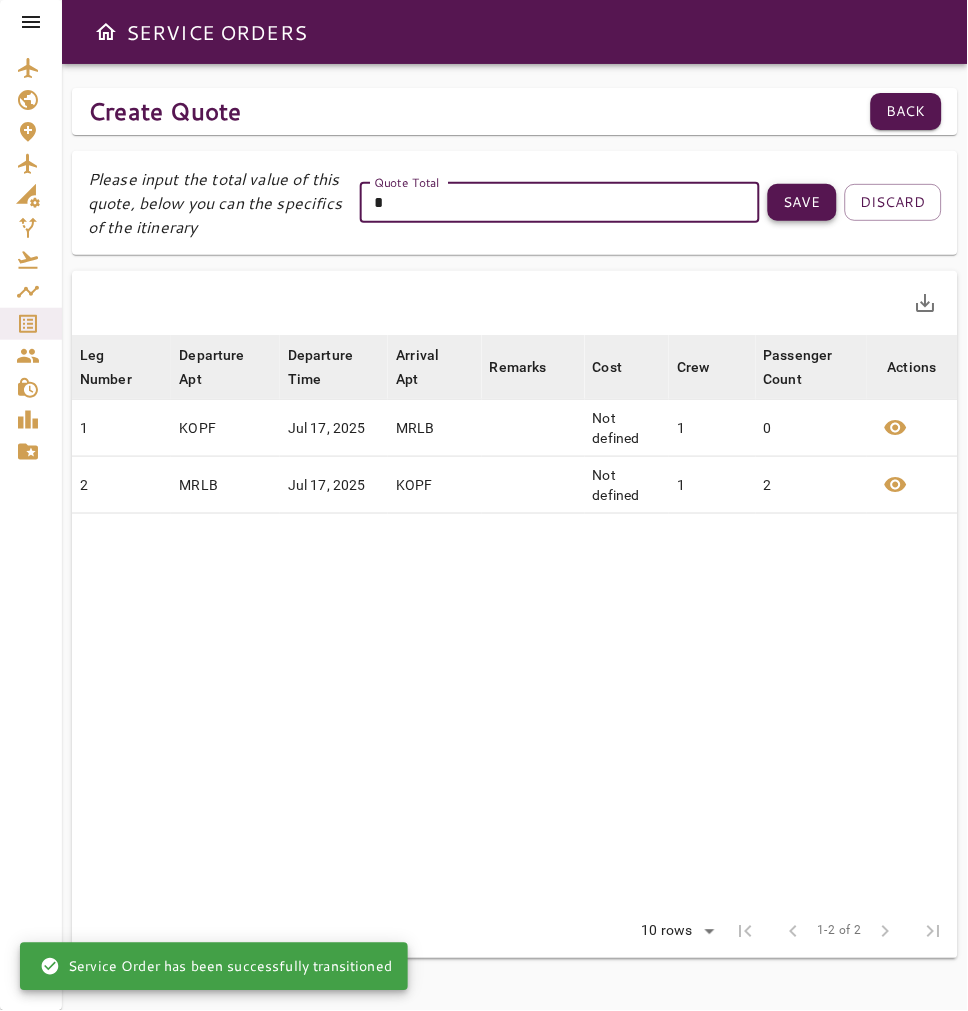 click on "Save" at bounding box center [802, 202] 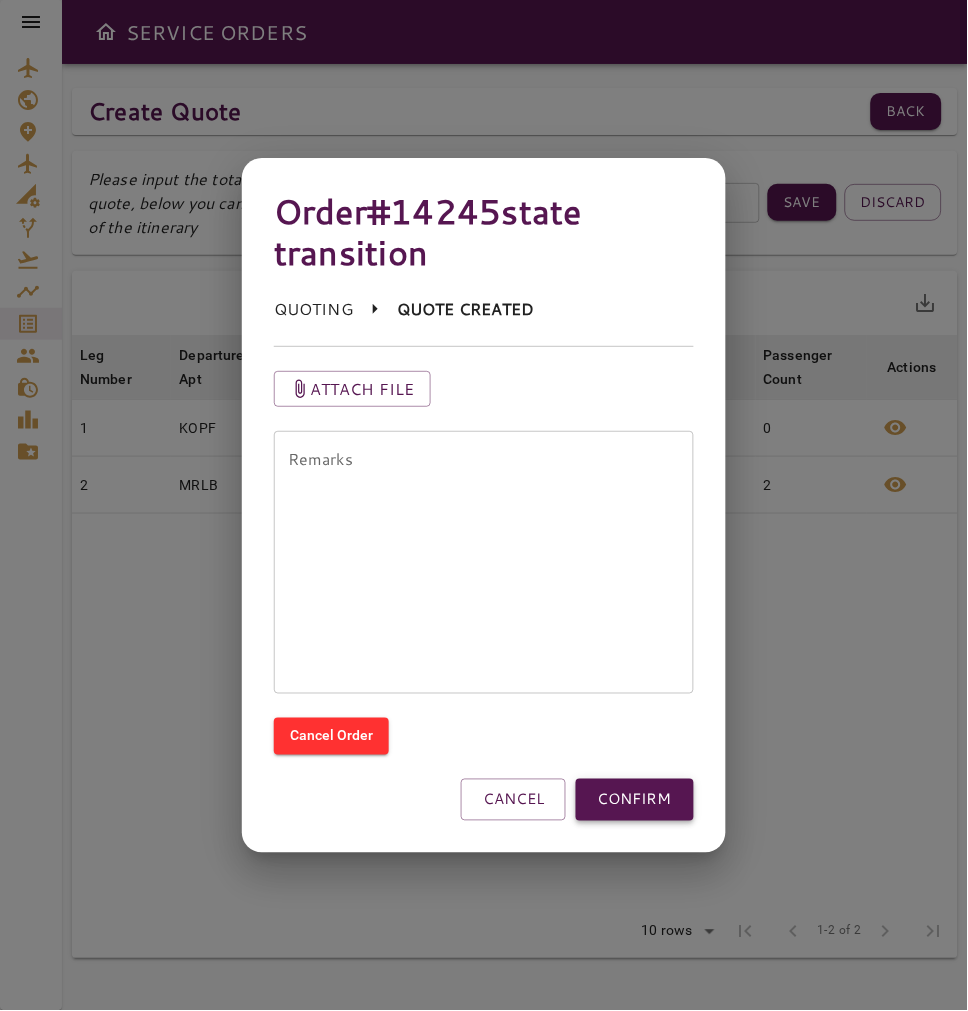click on "CONFIRM" at bounding box center [635, 800] 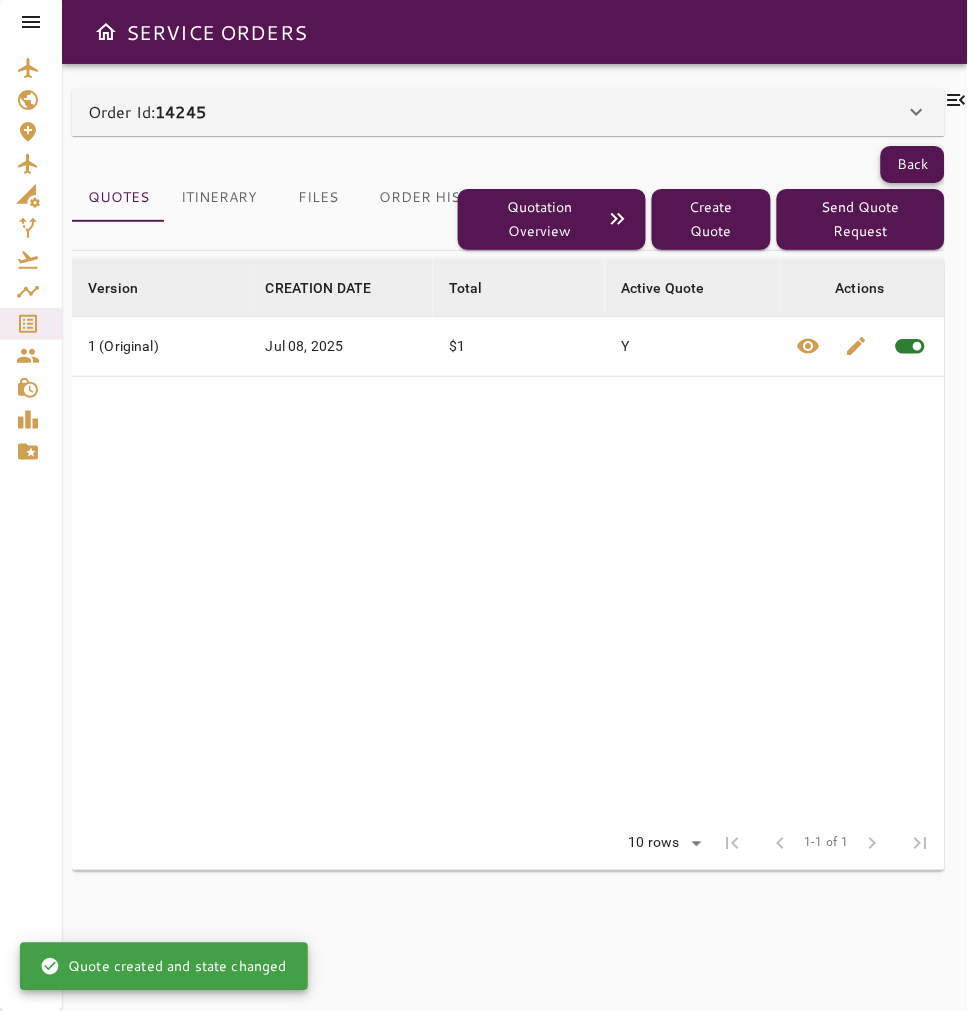 click on "Back" at bounding box center [913, 164] 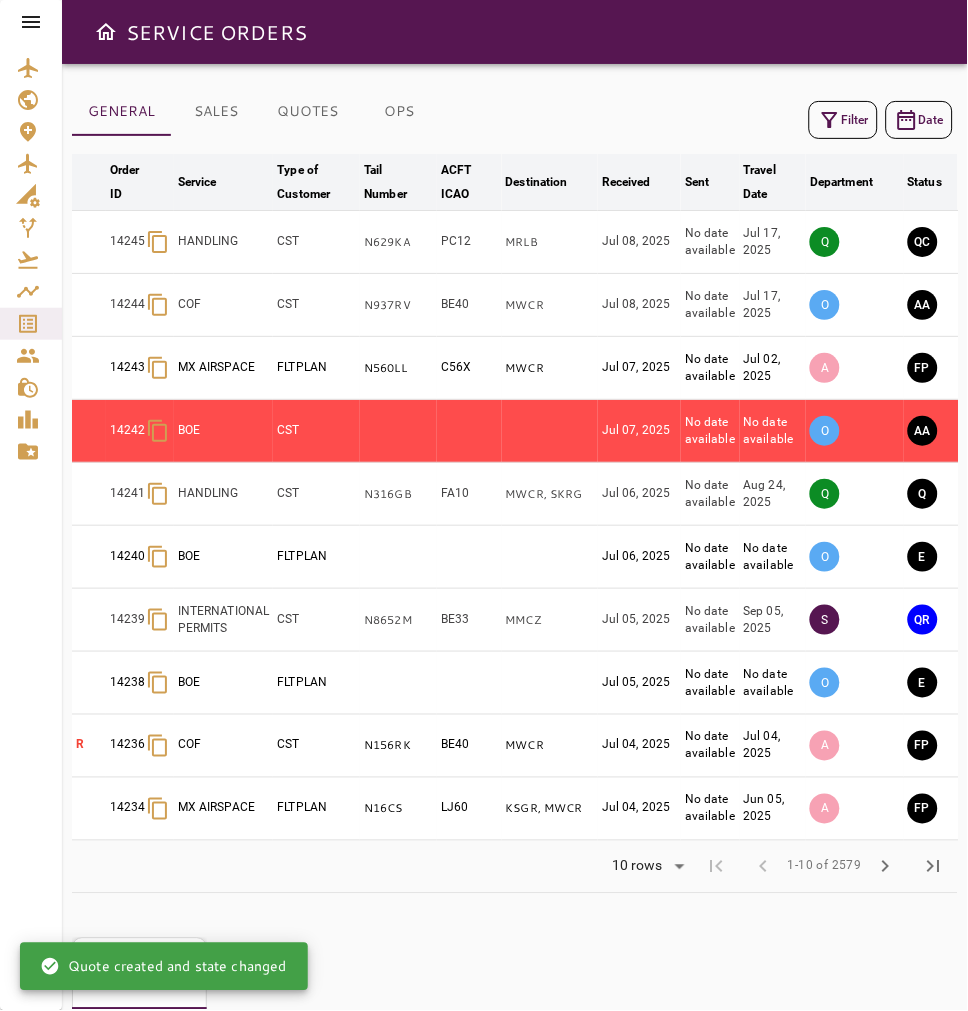 click at bounding box center (830, 120) 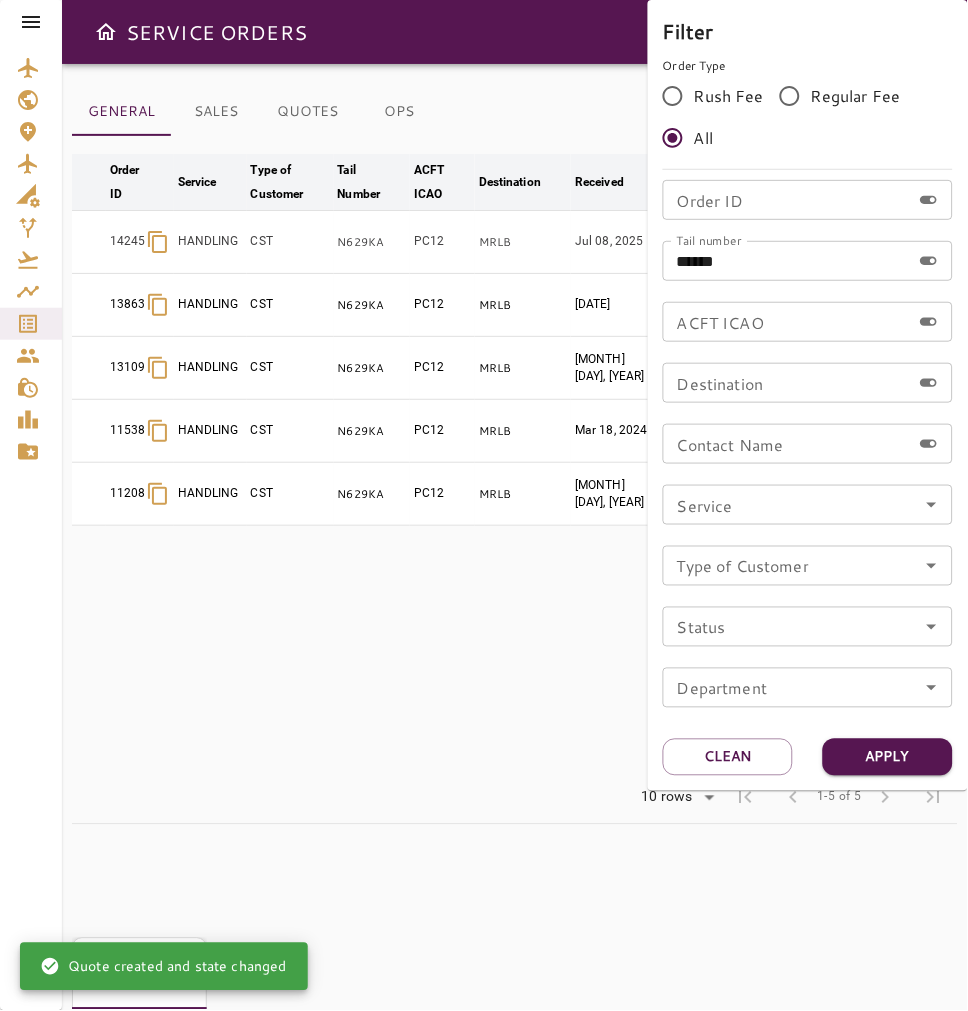 click at bounding box center [484, 505] 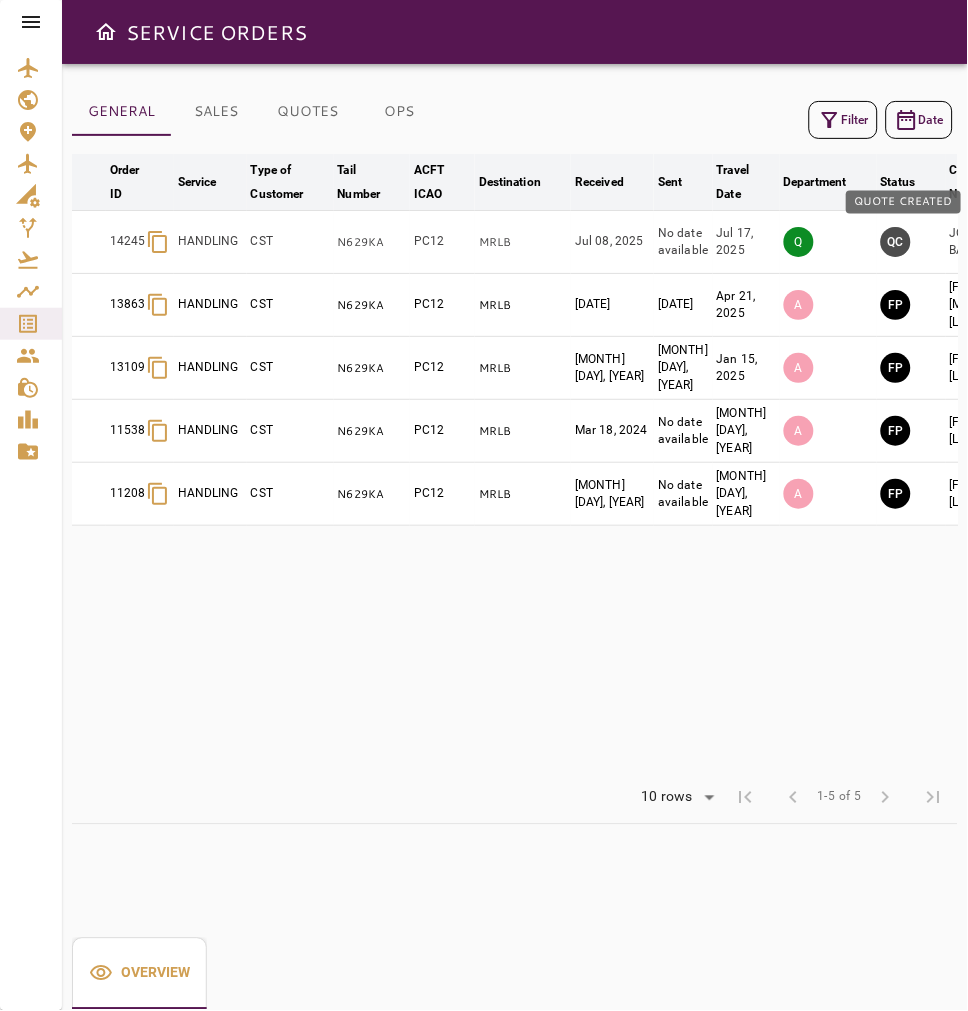 click on "QC" at bounding box center (896, 242) 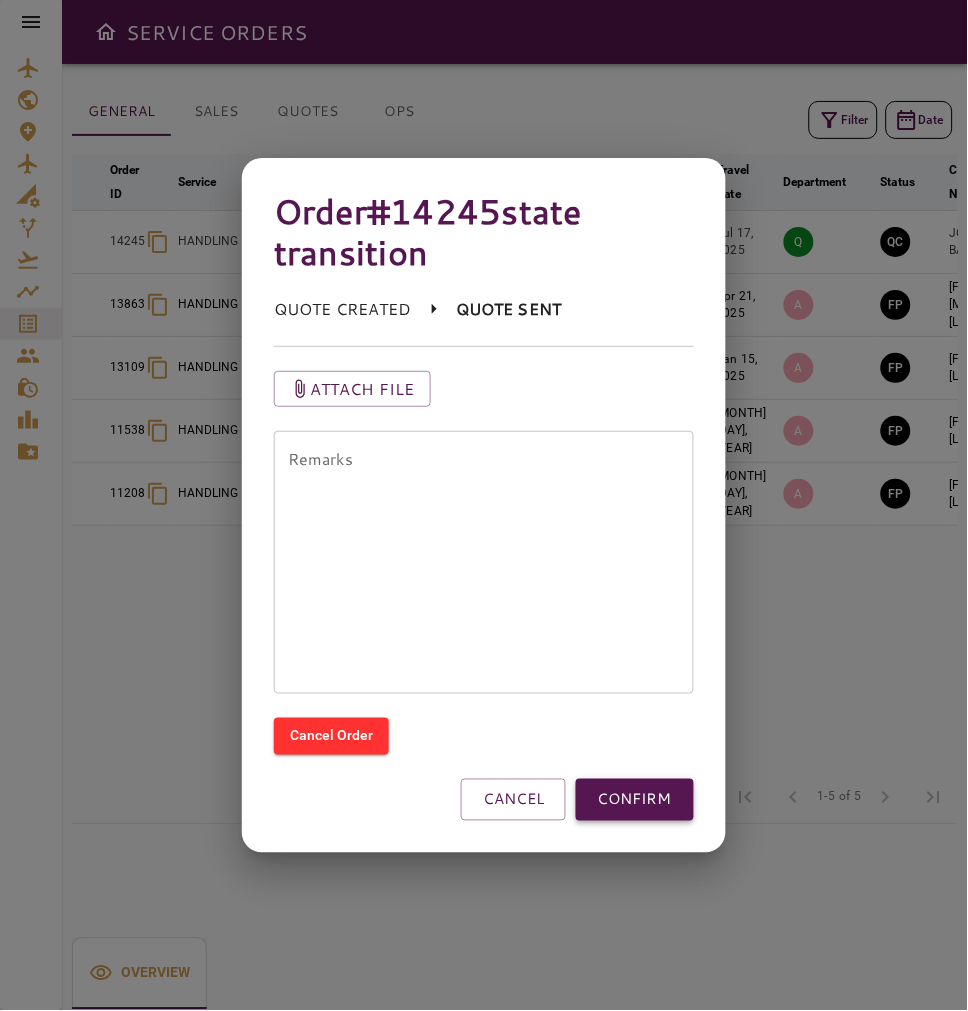 click on "CONFIRM" at bounding box center [635, 800] 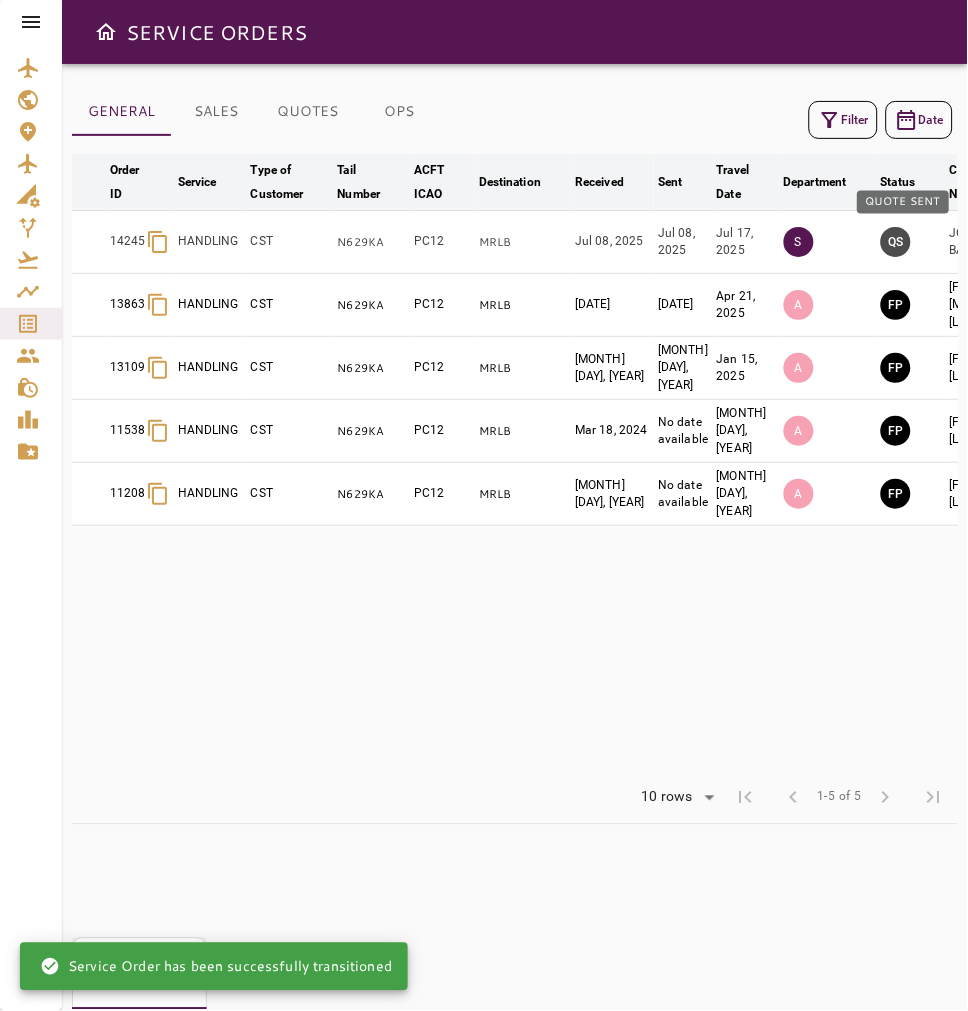click on "QS" at bounding box center [896, 242] 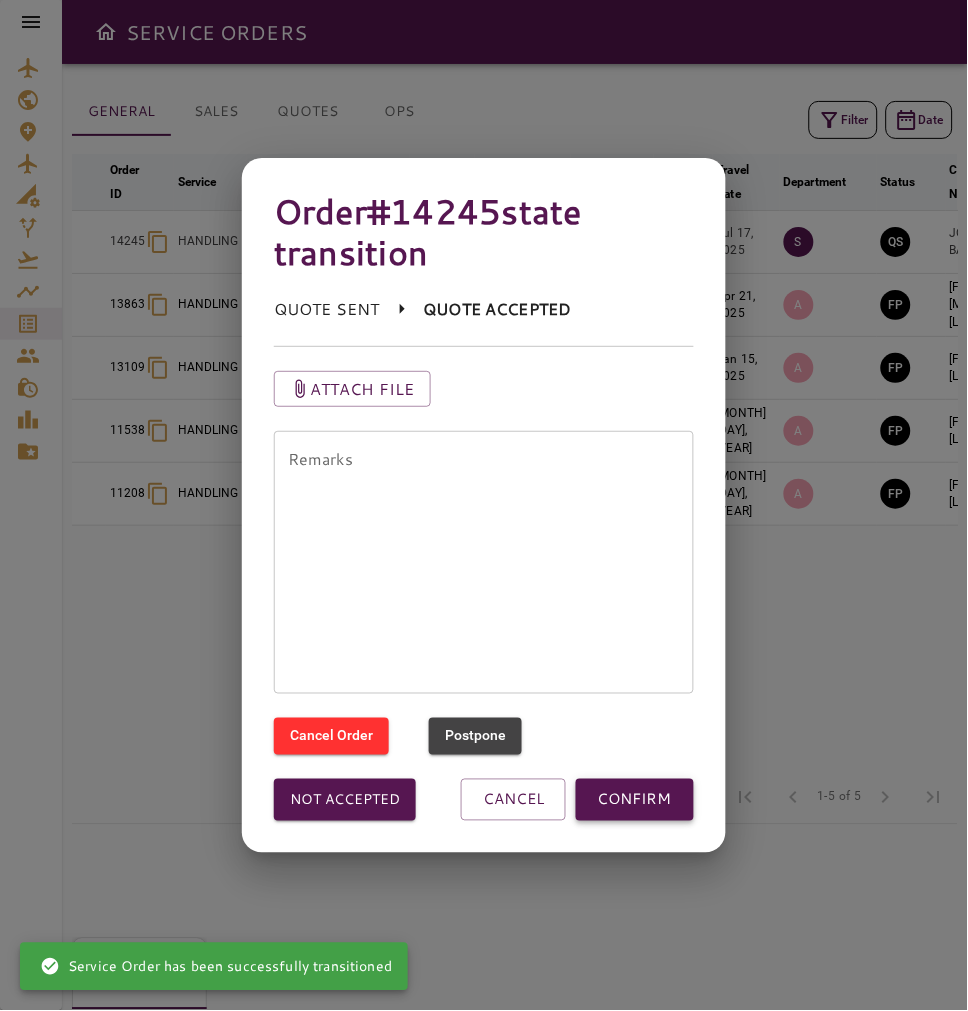 click on "CONFIRM" at bounding box center (635, 800) 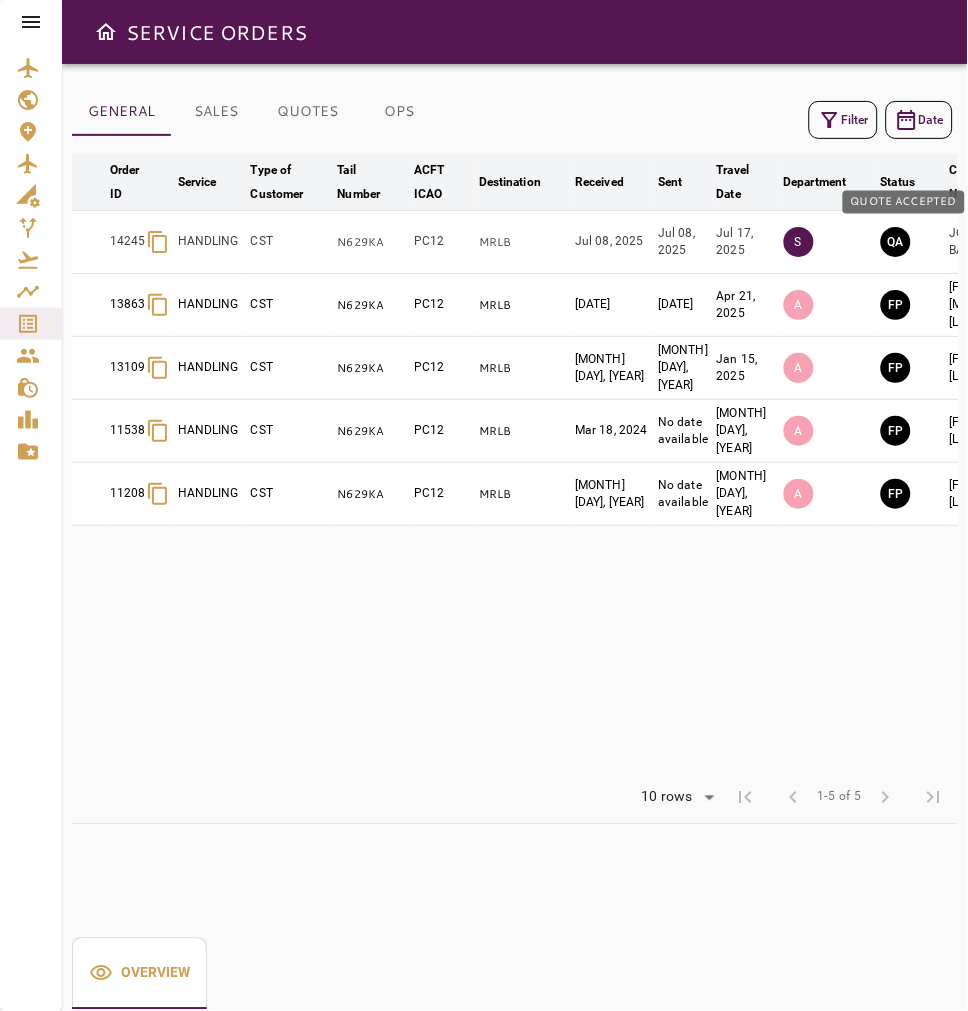 click on "QA" at bounding box center [896, 242] 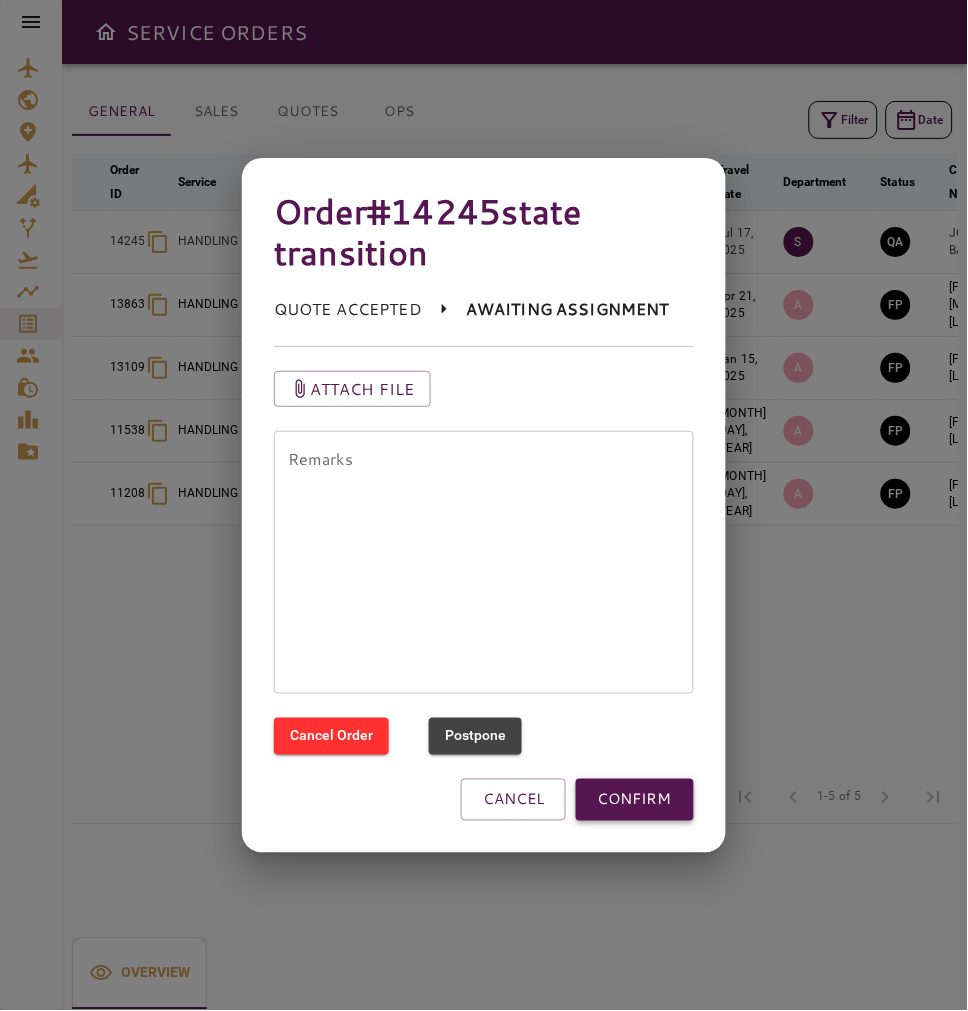 click on "CONFIRM" at bounding box center [635, 800] 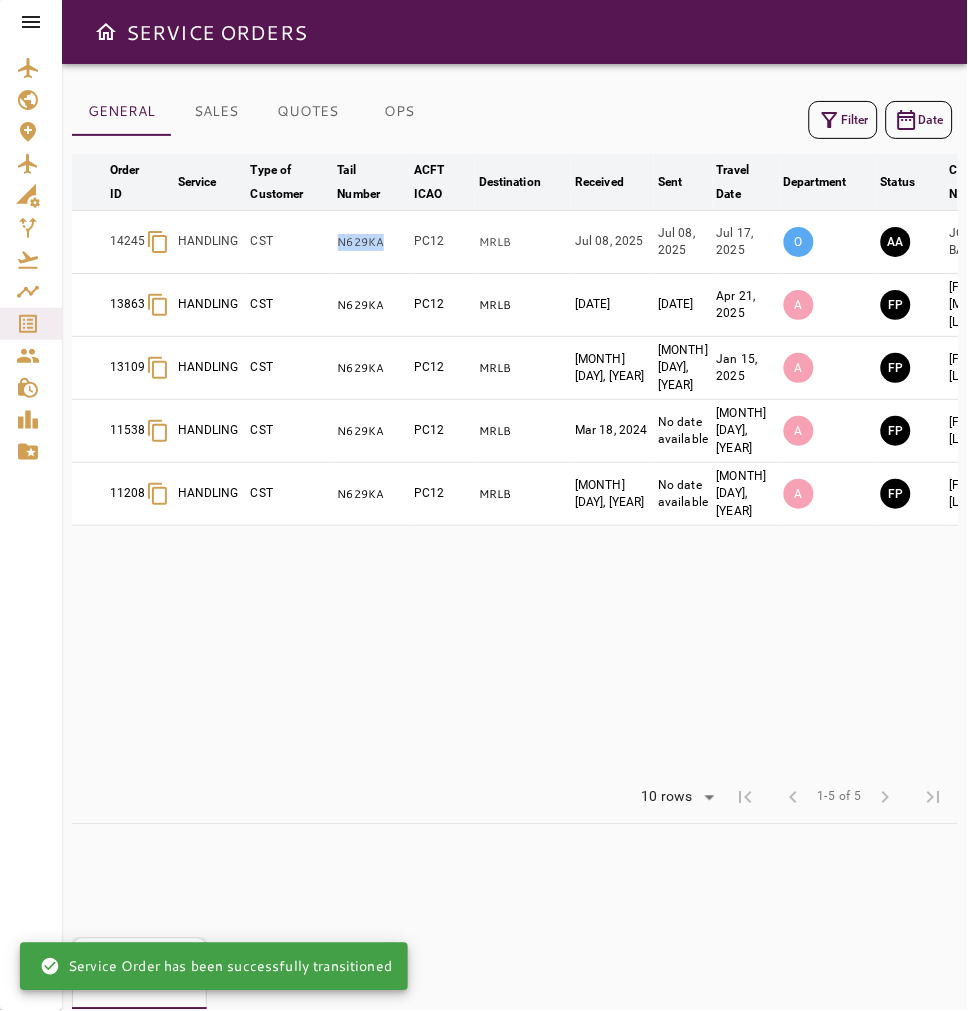 drag, startPoint x: 393, startPoint y: 237, endPoint x: 314, endPoint y: 247, distance: 79.630394 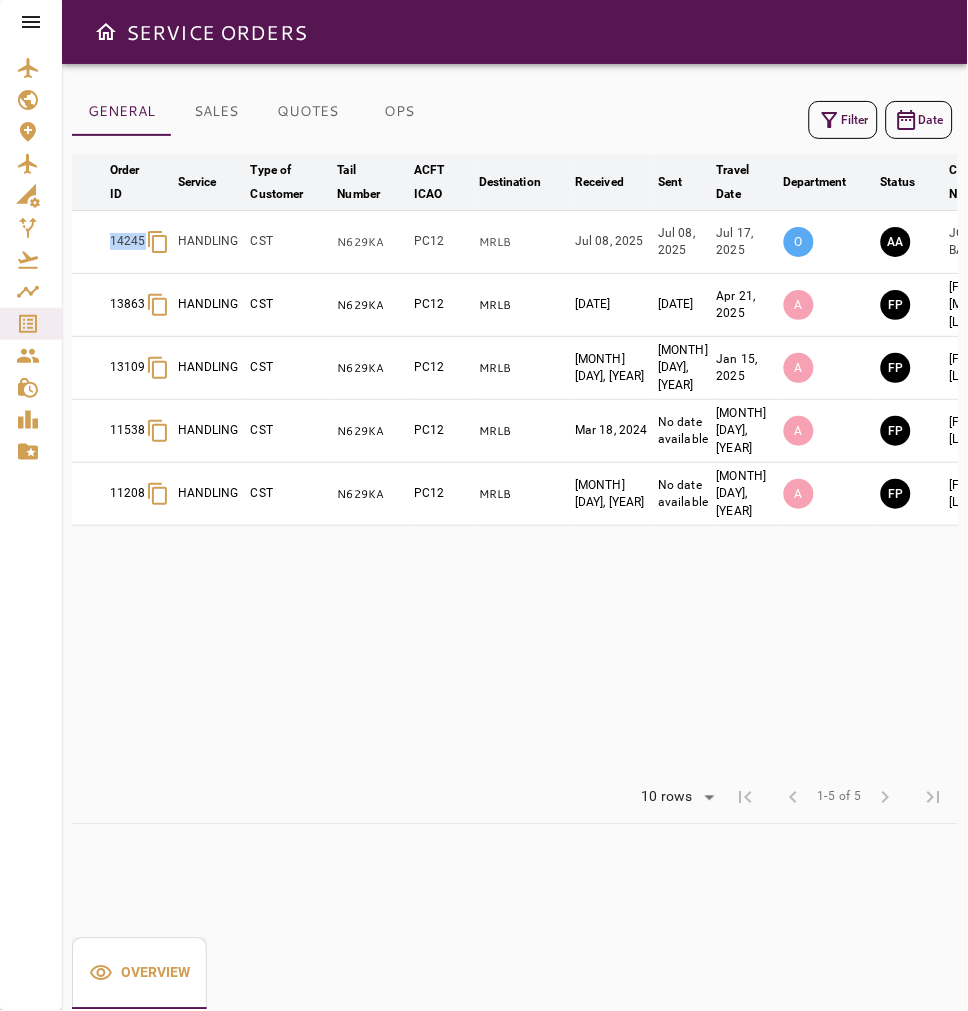 drag, startPoint x: 111, startPoint y: 256, endPoint x: 134, endPoint y: 258, distance: 23.086792 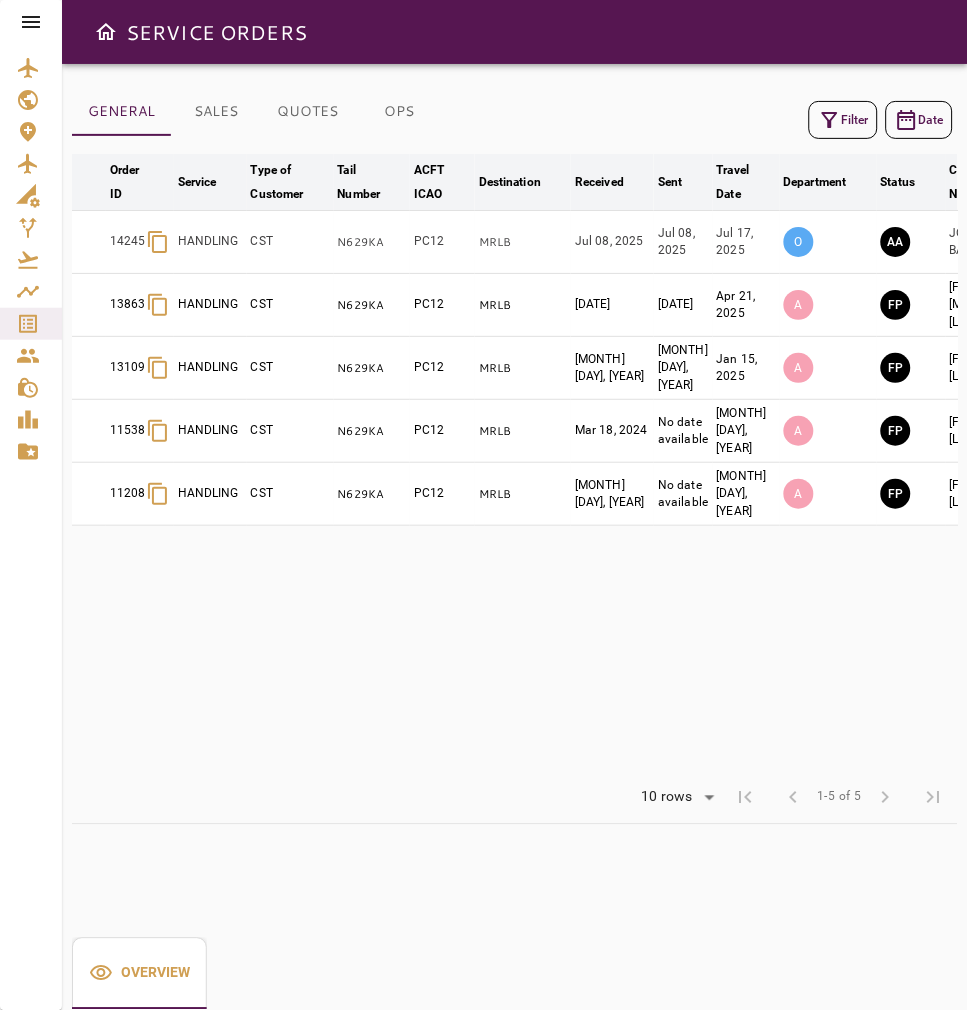 click on "CST" at bounding box center [290, 242] 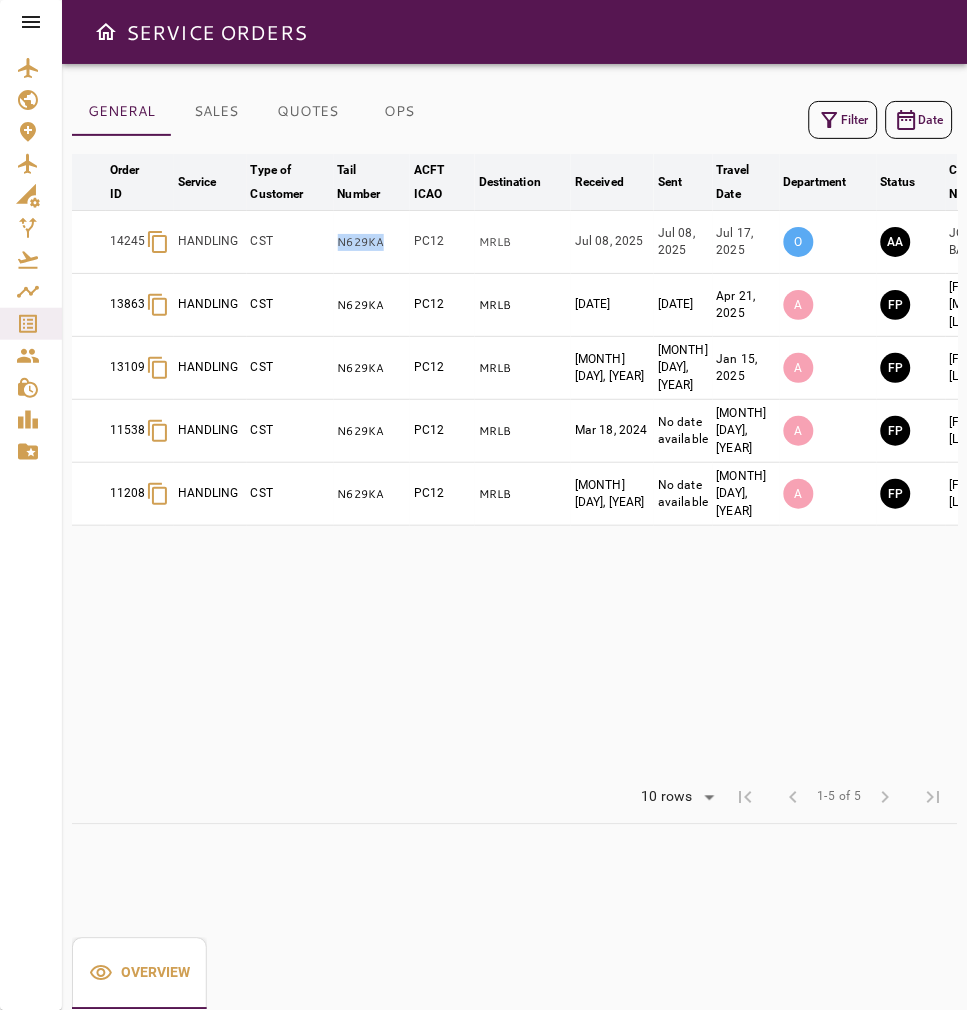 drag, startPoint x: 393, startPoint y: 251, endPoint x: 294, endPoint y: 256, distance: 99.12618 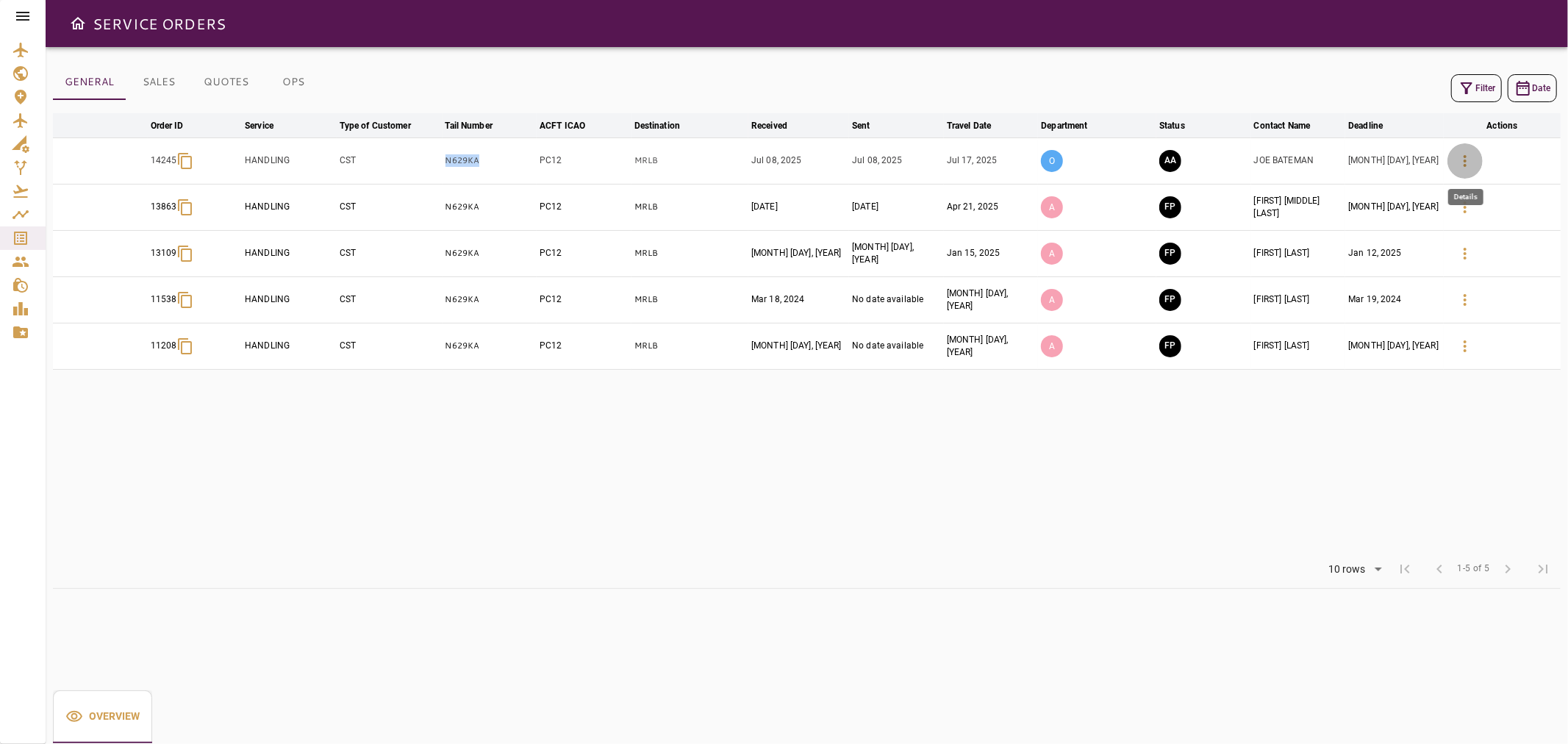 click at bounding box center (1465, 161) 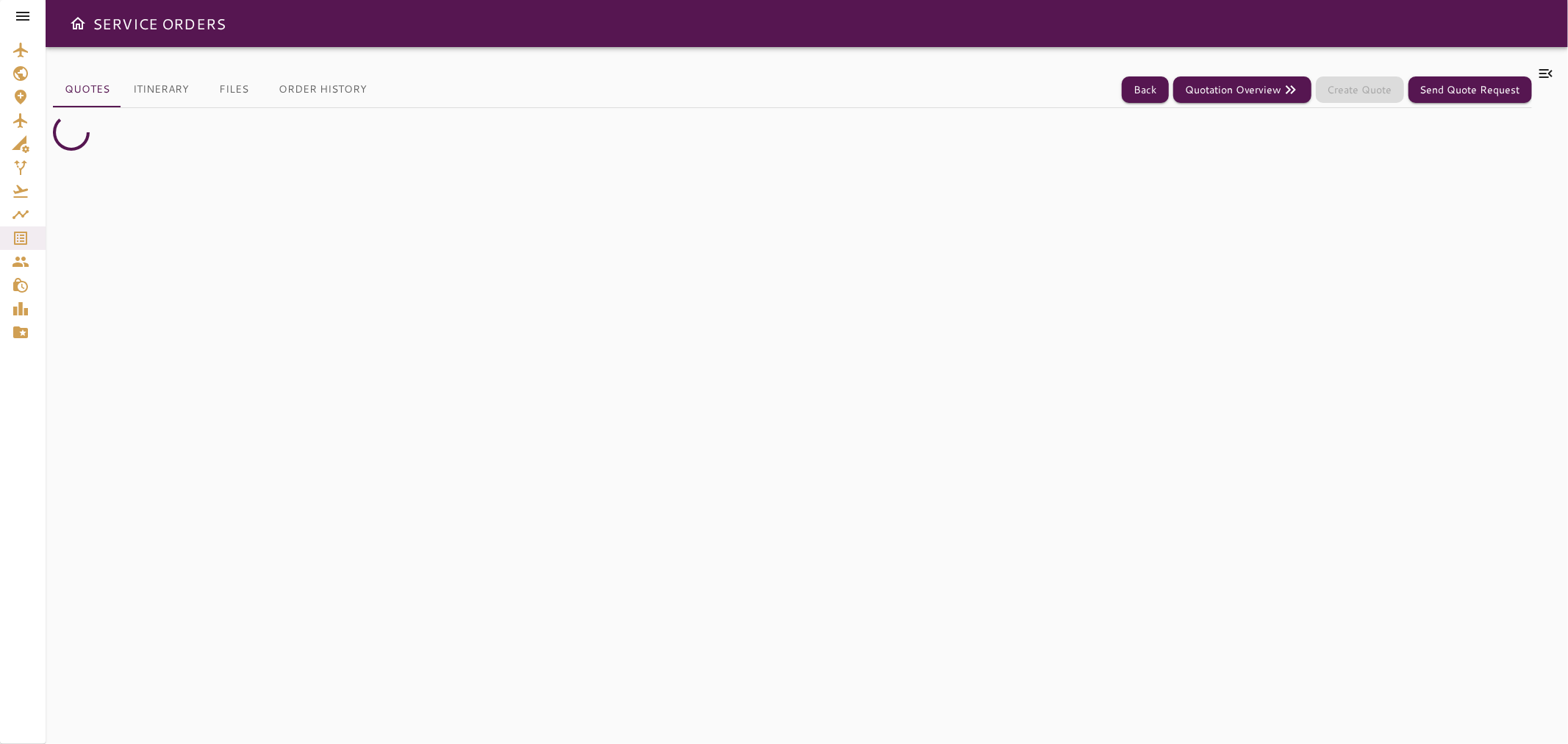click at bounding box center [1546, 74] 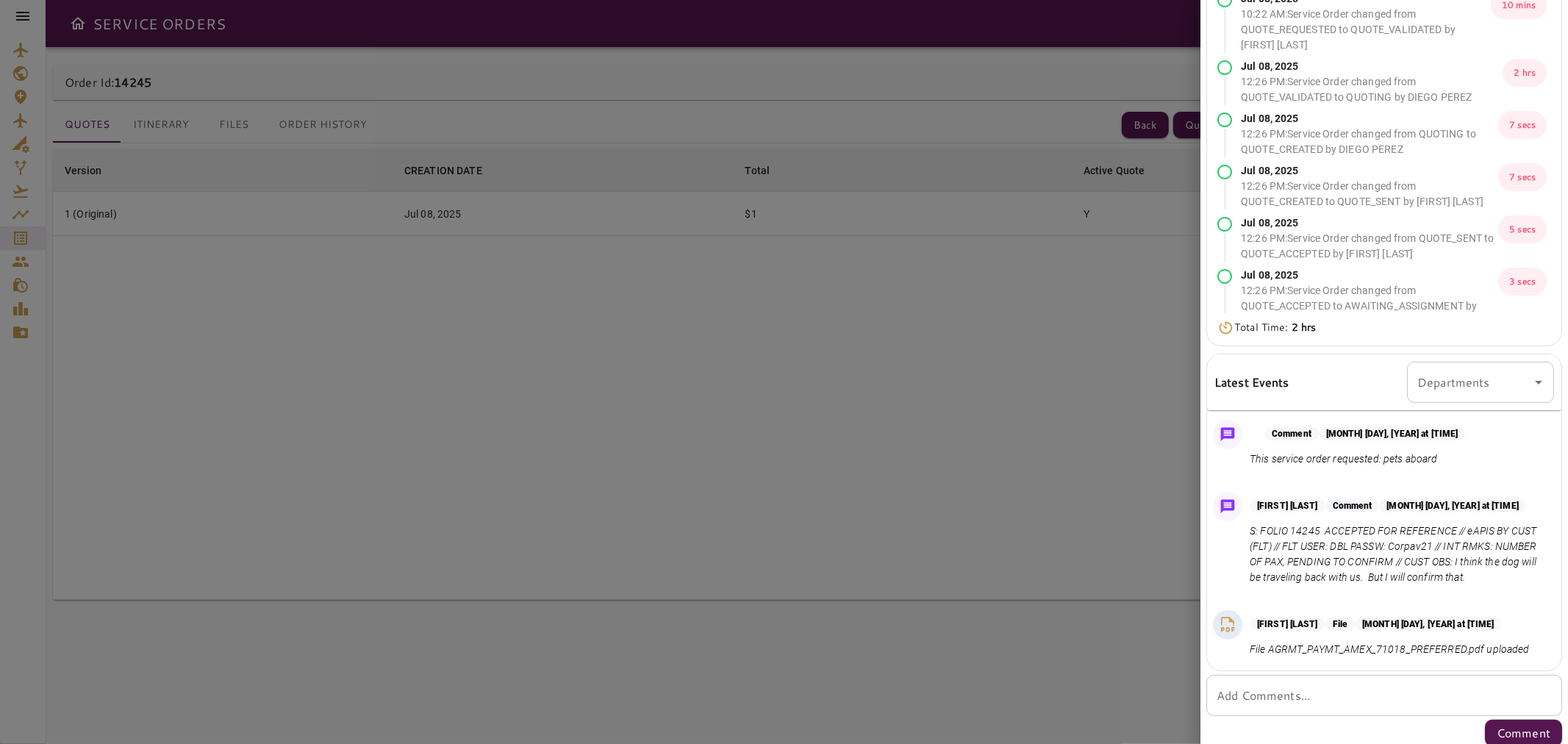 scroll, scrollTop: 92, scrollLeft: 0, axis: vertical 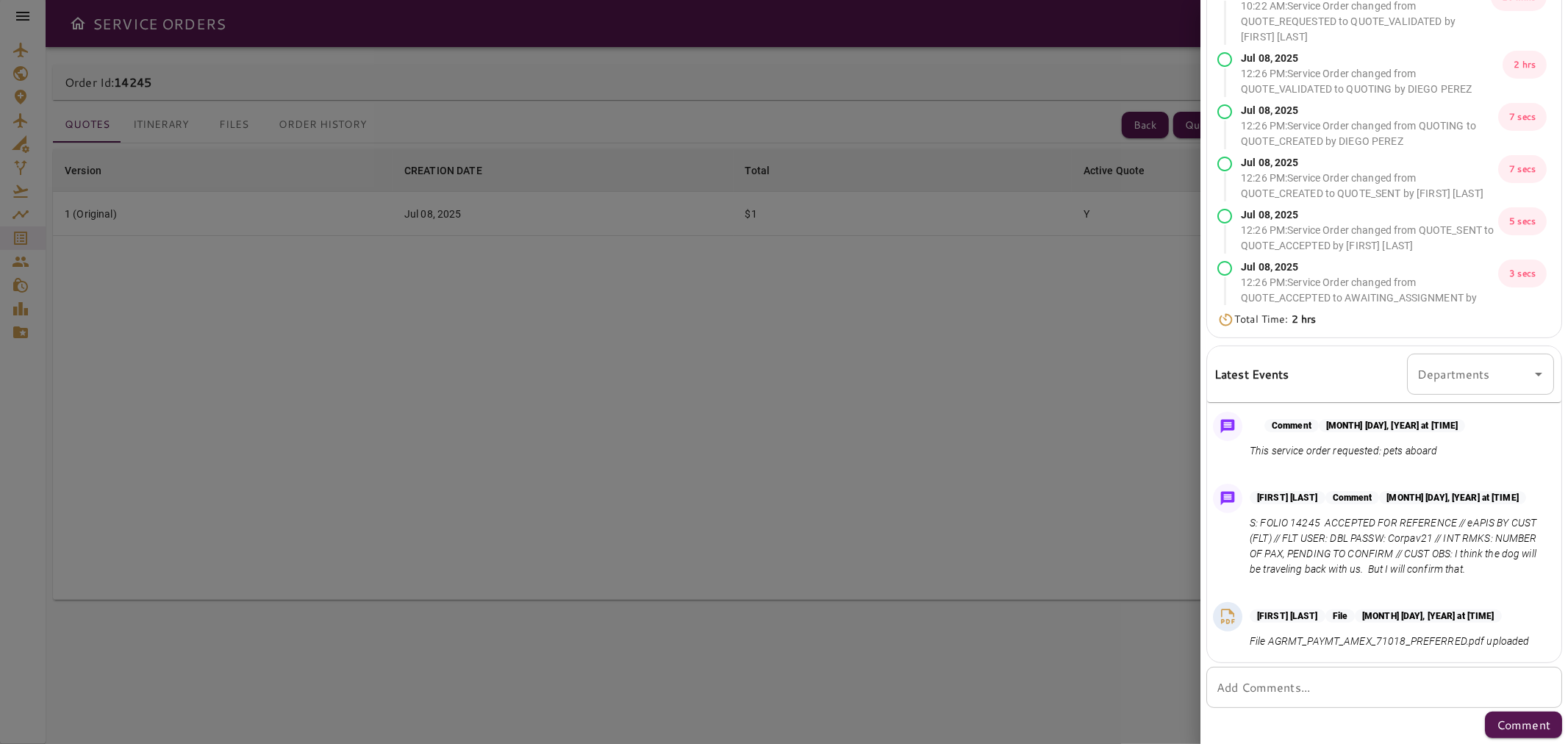 drag, startPoint x: 1524, startPoint y: 568, endPoint x: 1248, endPoint y: 518, distance: 280.49242 